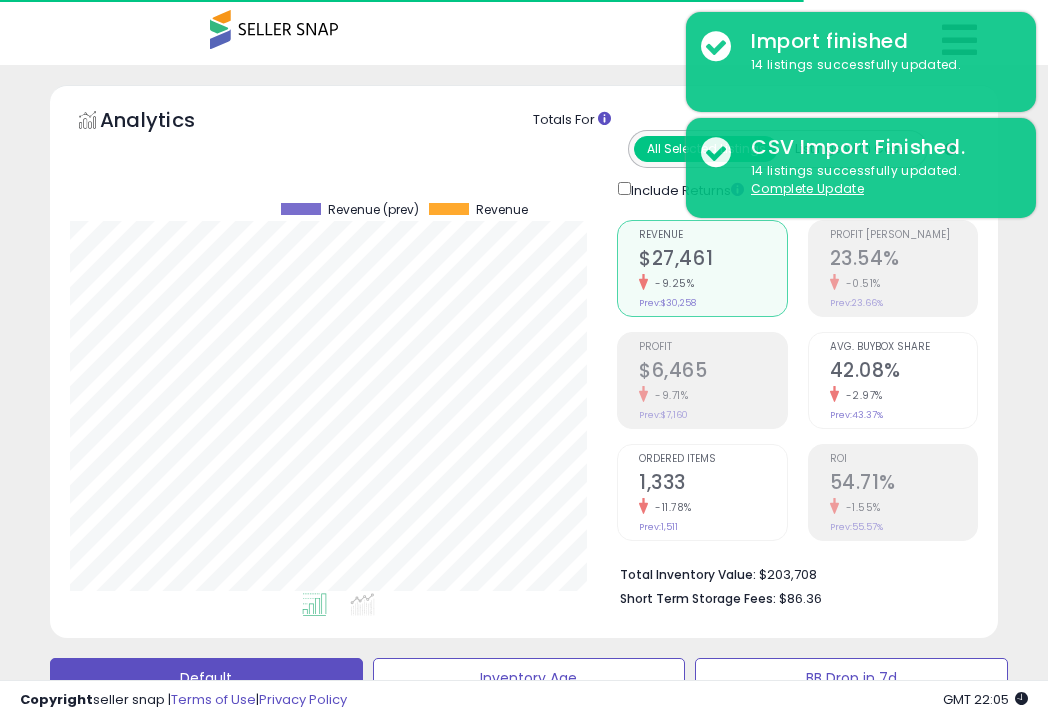 scroll, scrollTop: 1927, scrollLeft: 0, axis: vertical 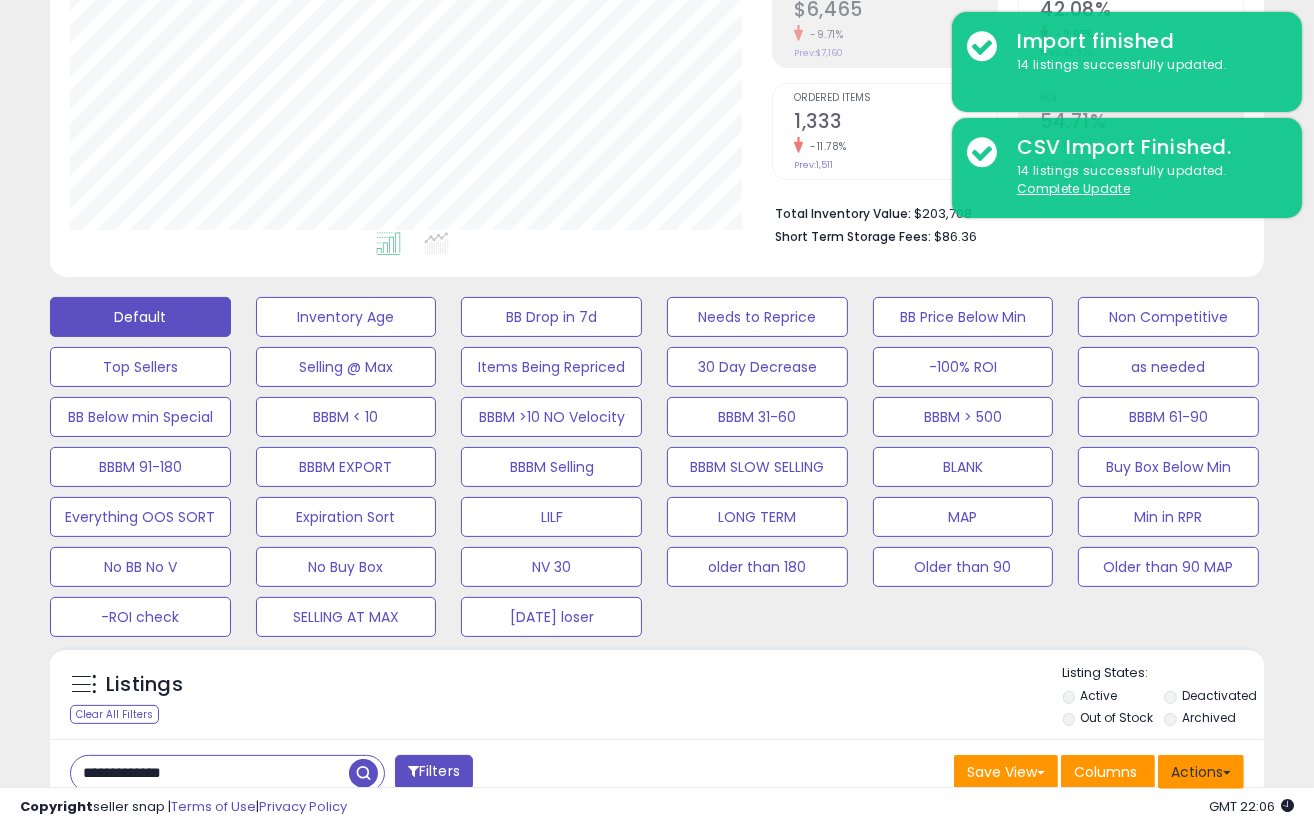 click on "Actions" at bounding box center (1201, 772) 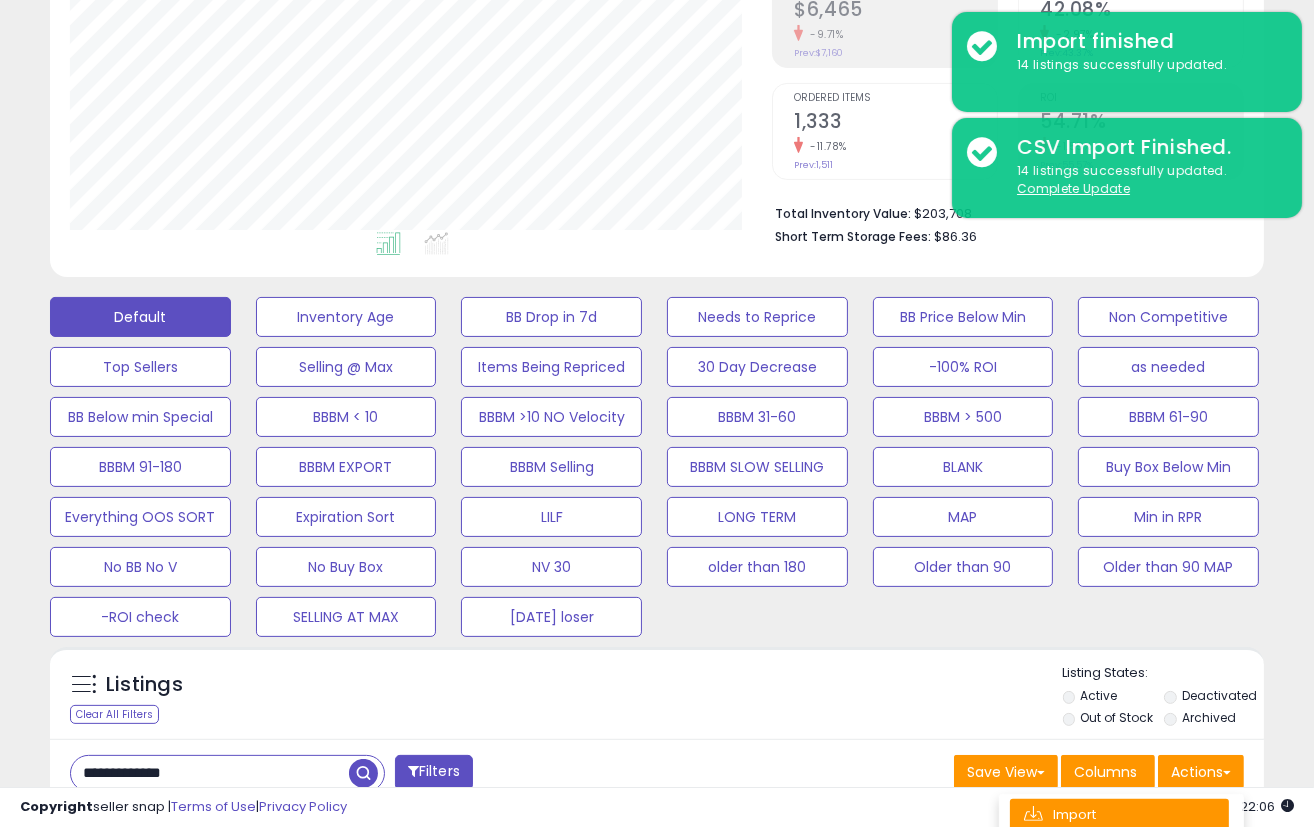 click on "Import" at bounding box center (1119, 814) 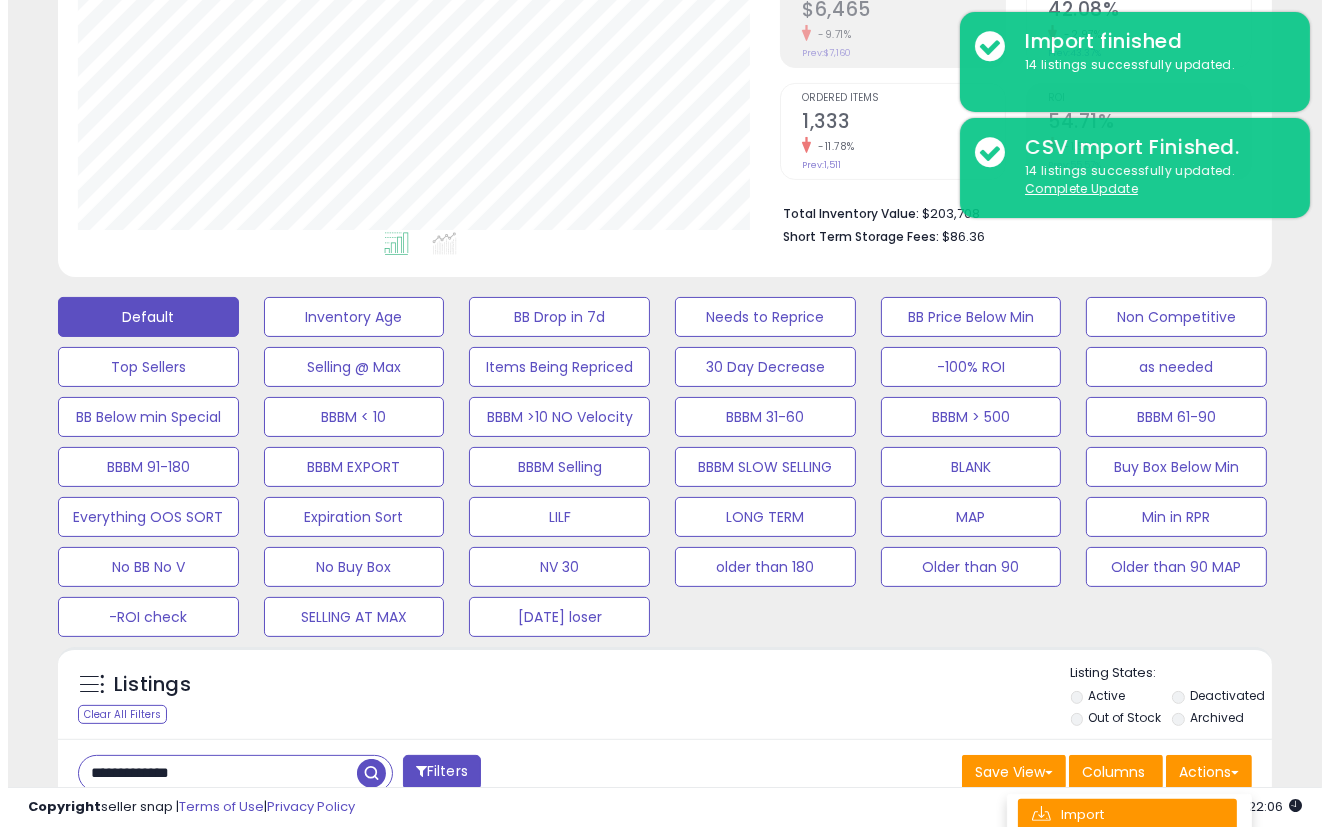 scroll, scrollTop: 999590, scrollLeft: 999288, axis: both 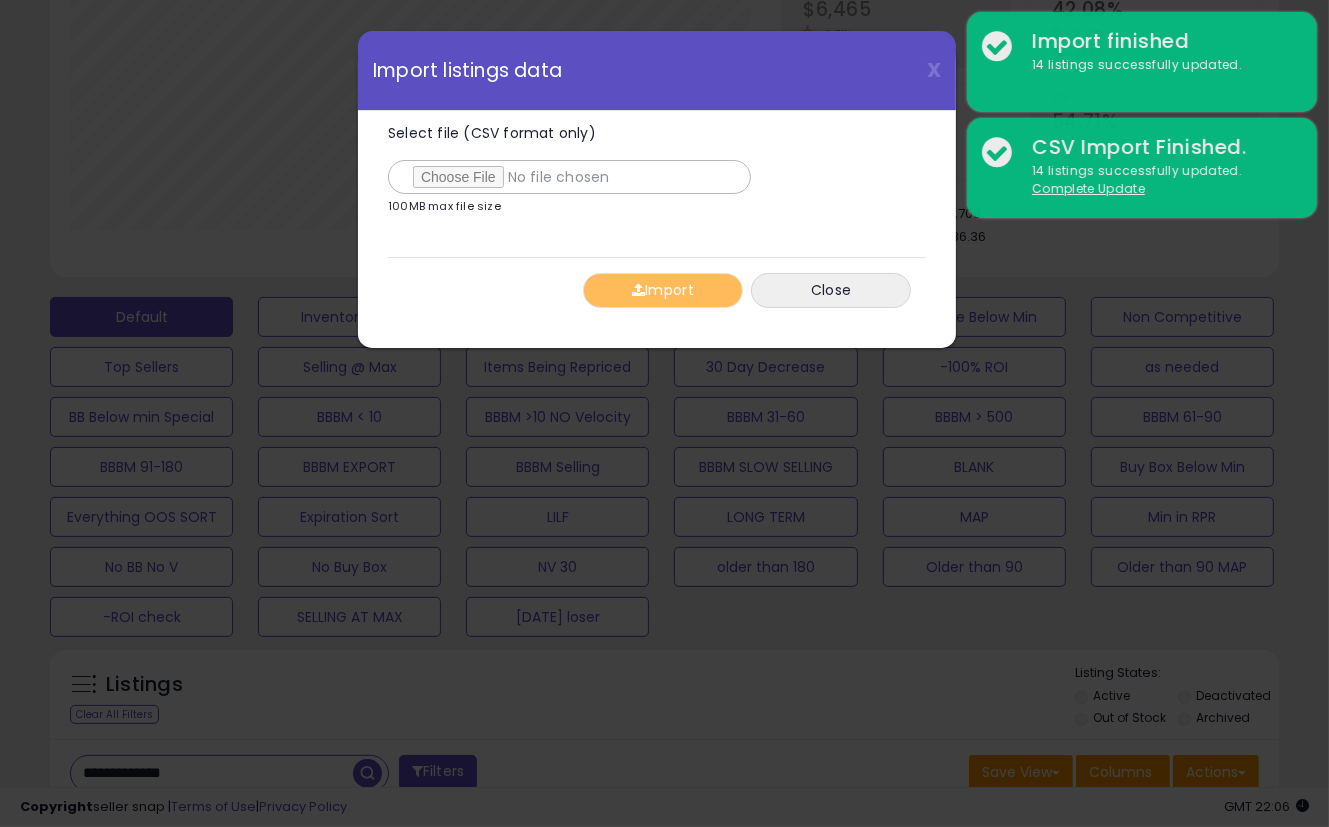 type on "**********" 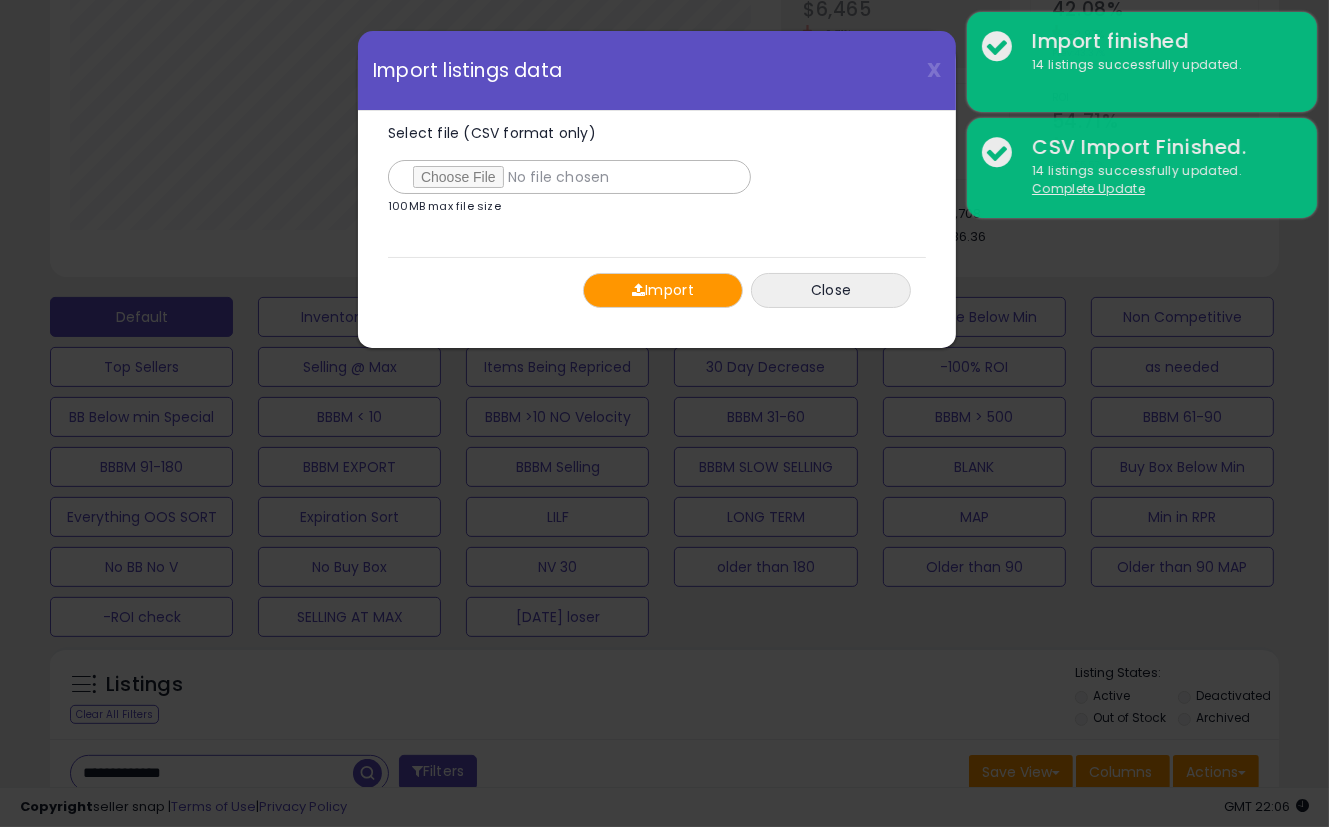 click on "Import" at bounding box center (663, 290) 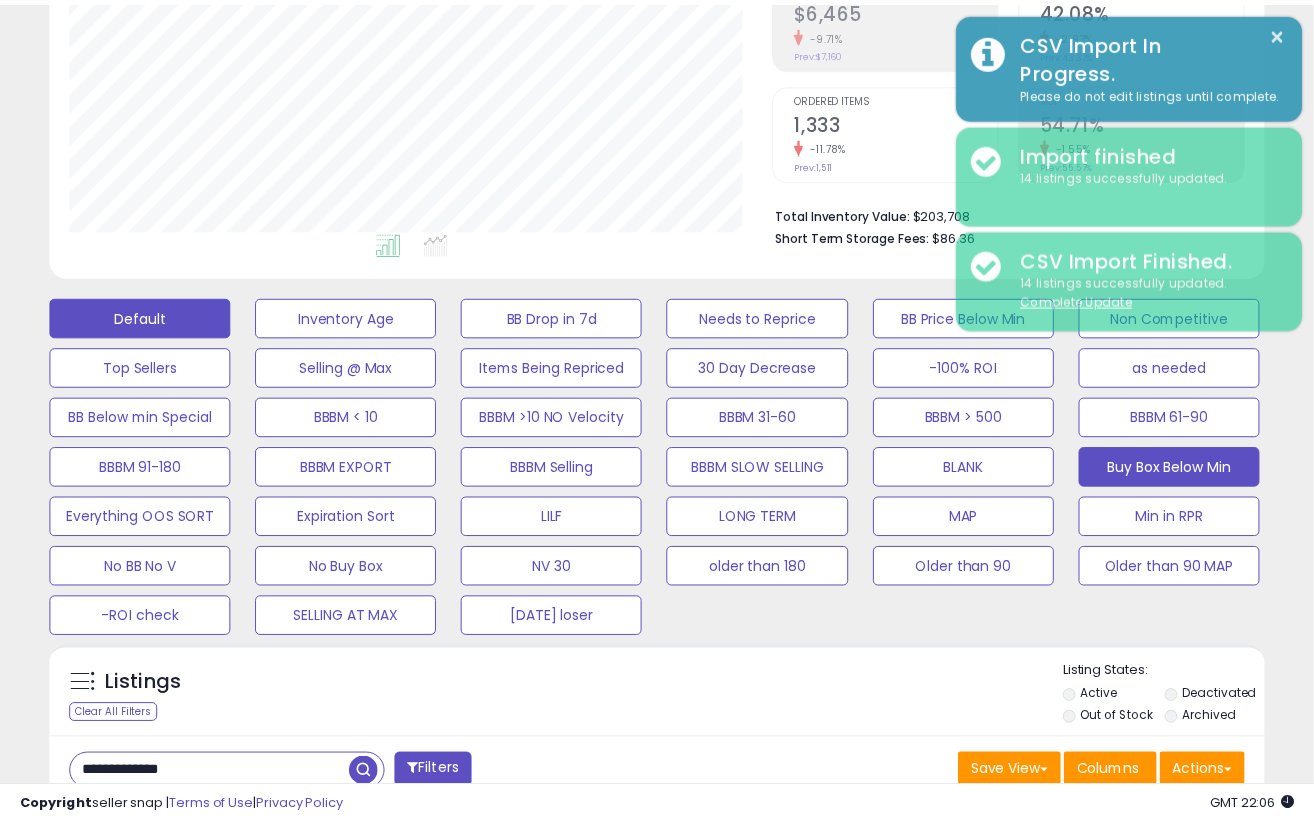 scroll, scrollTop: 410, scrollLeft: 702, axis: both 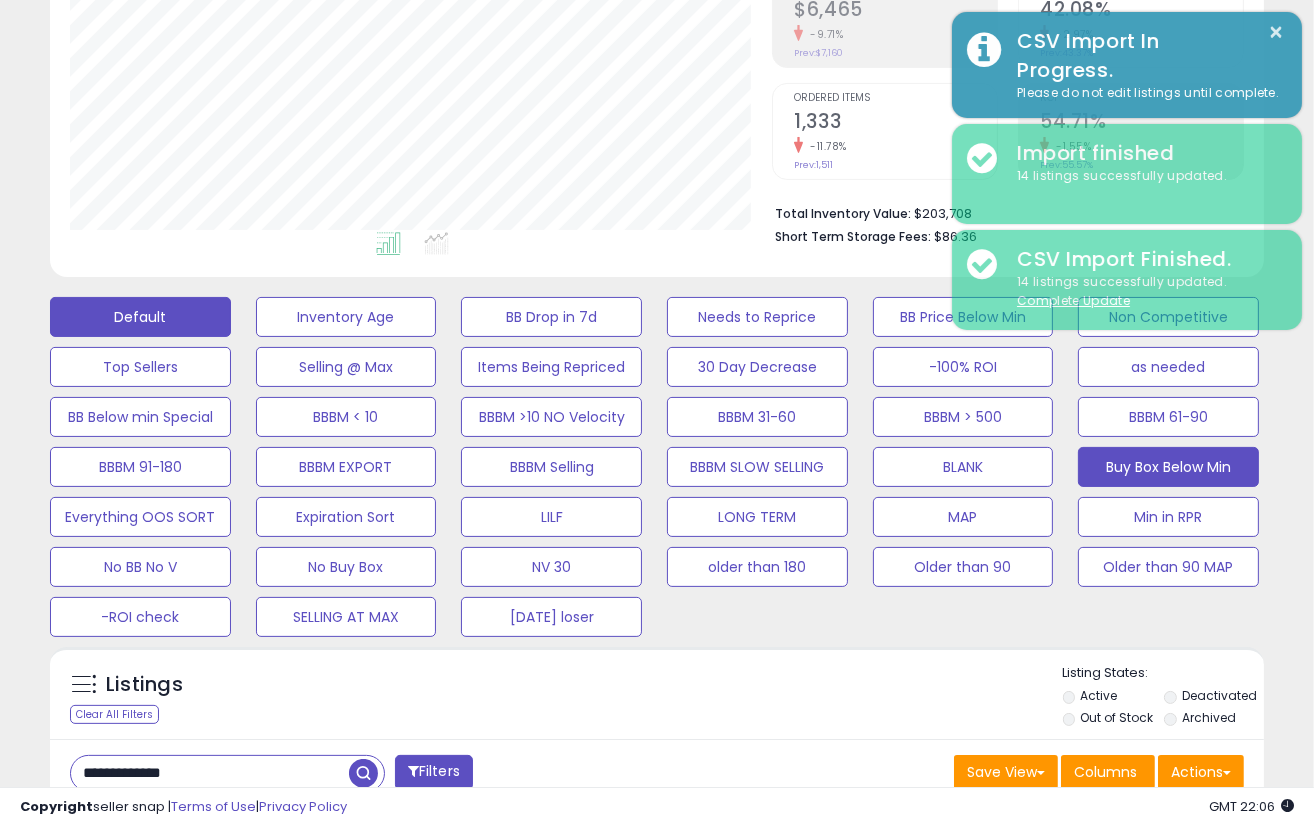 click on "Buy Box Below Min" at bounding box center (346, 317) 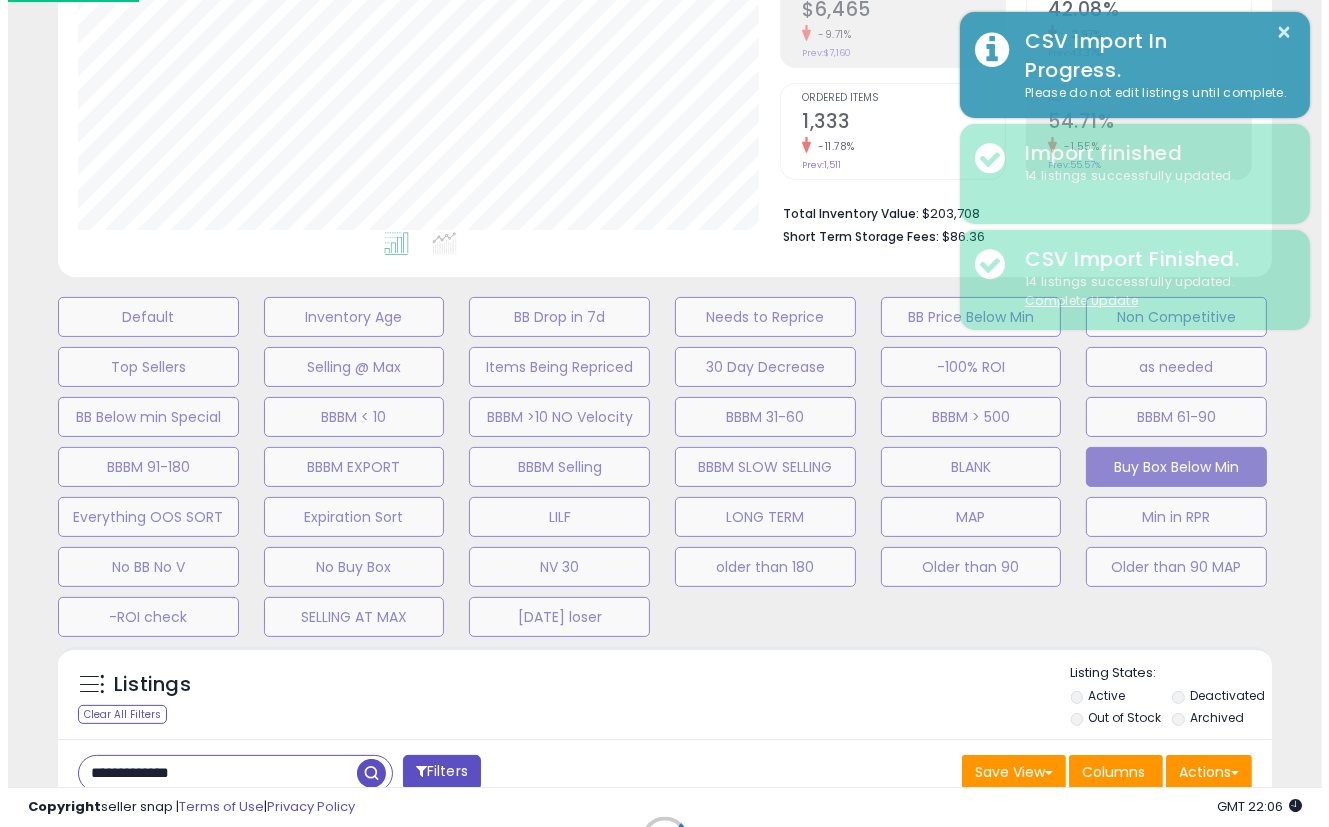 scroll, scrollTop: 999590, scrollLeft: 999288, axis: both 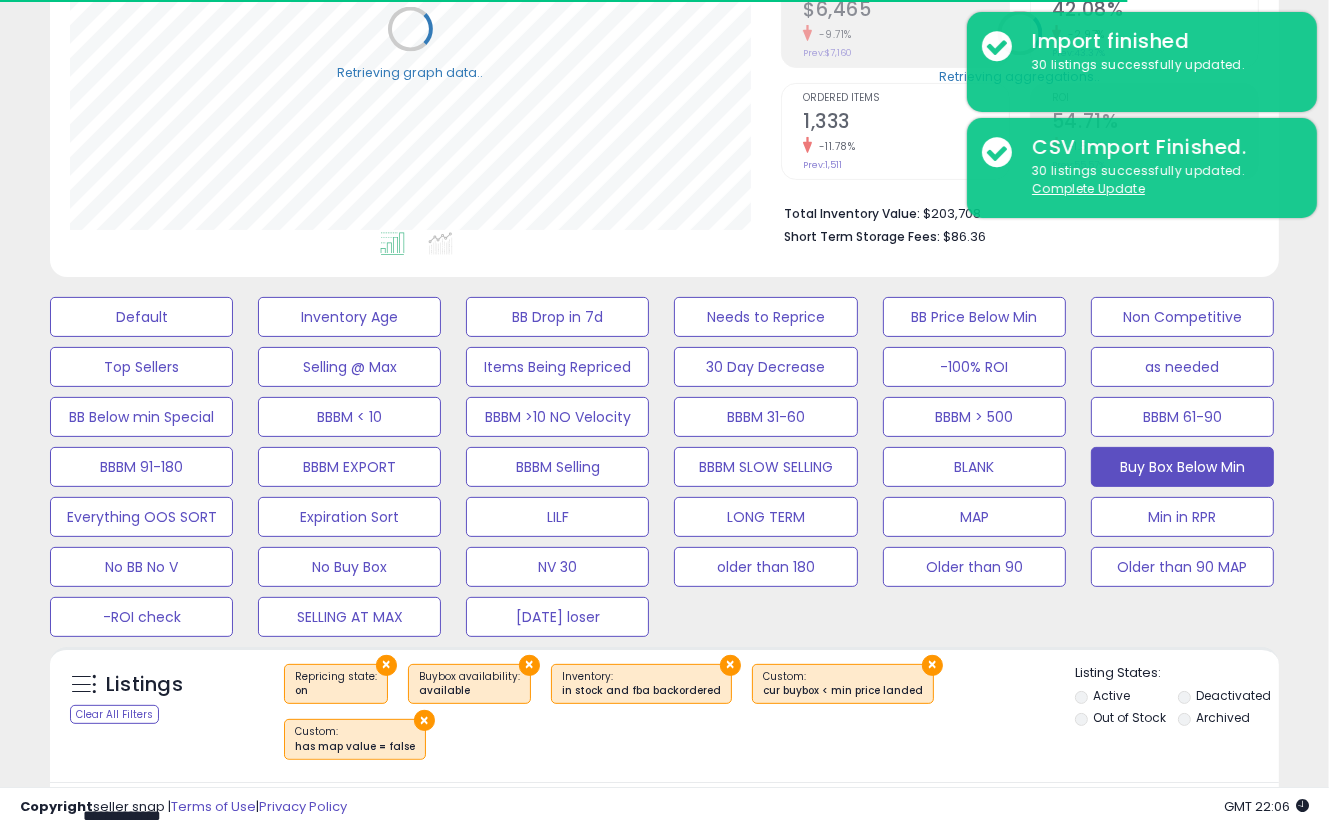 type 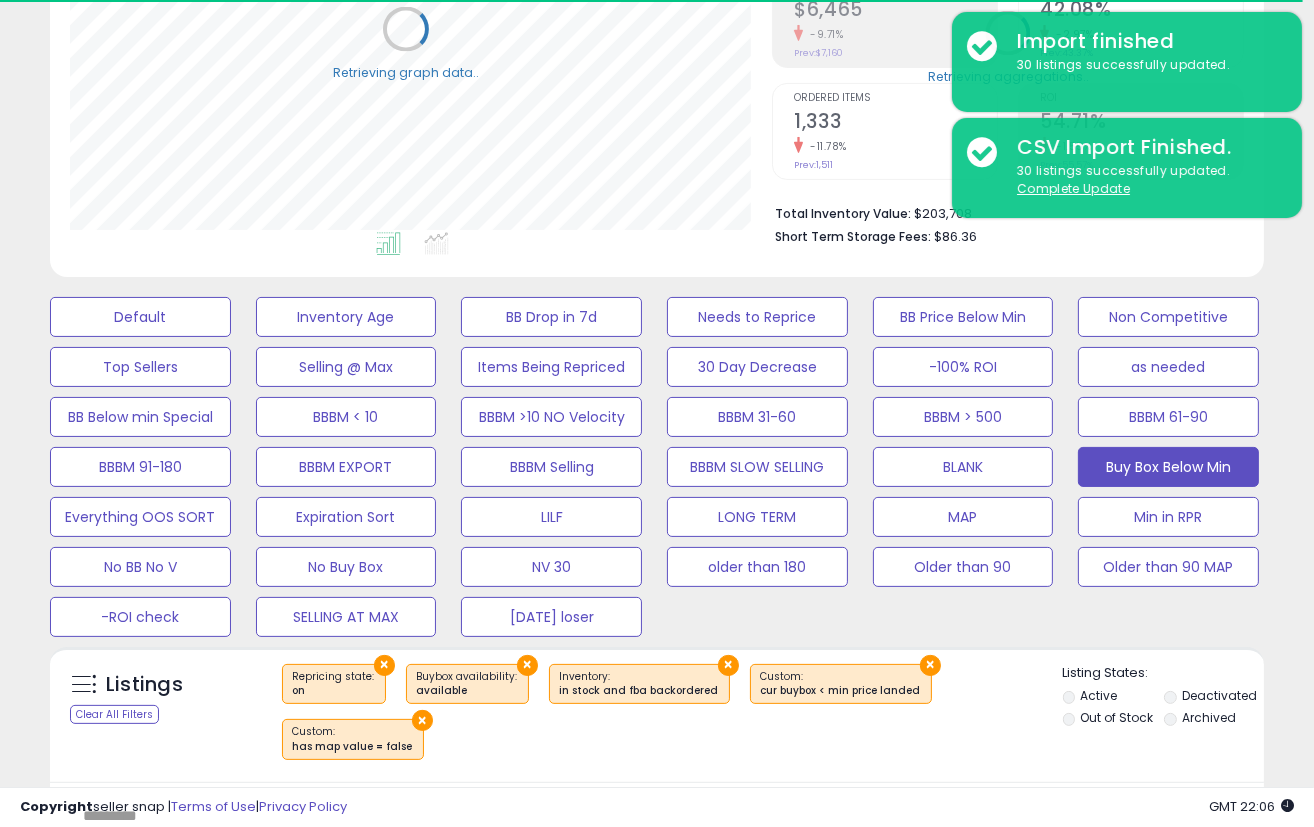 scroll, scrollTop: 410, scrollLeft: 702, axis: both 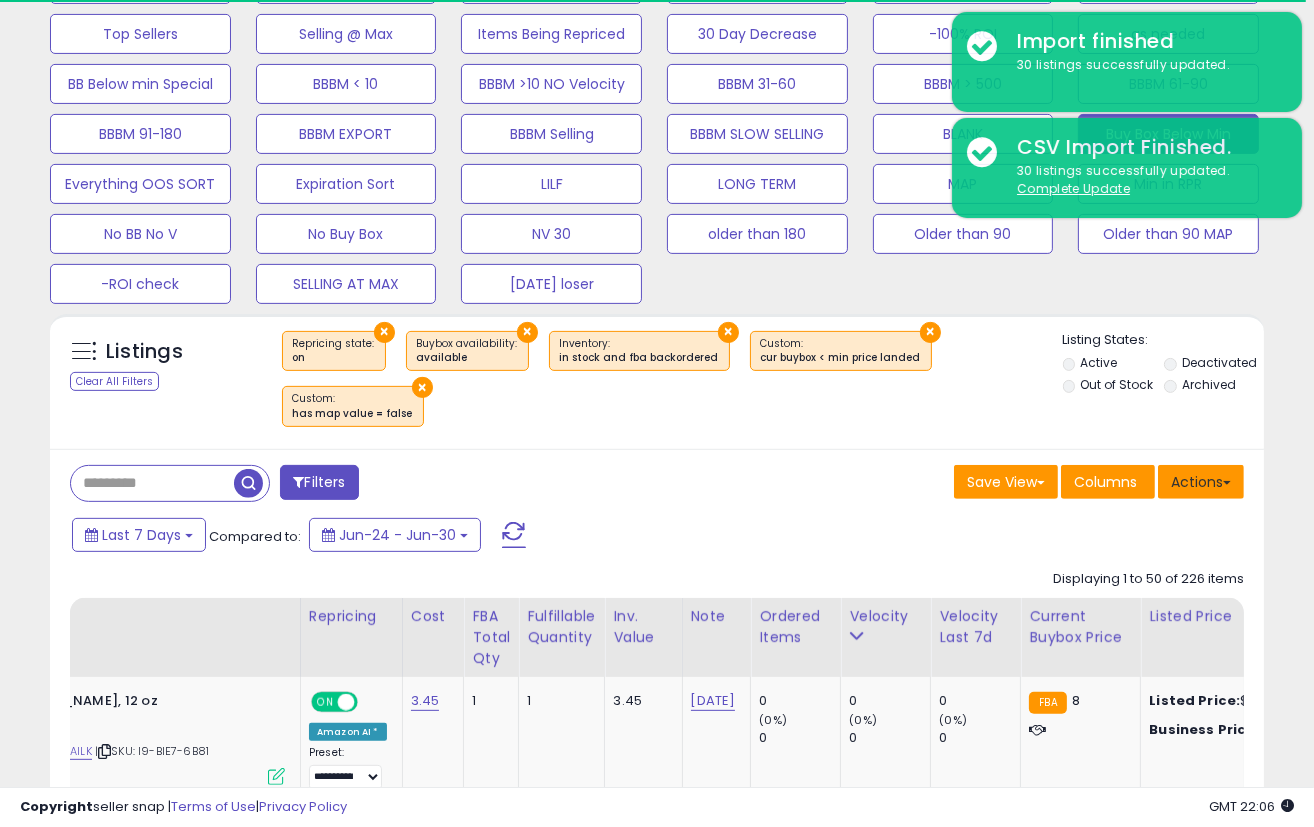 click on "Actions" at bounding box center (1201, 482) 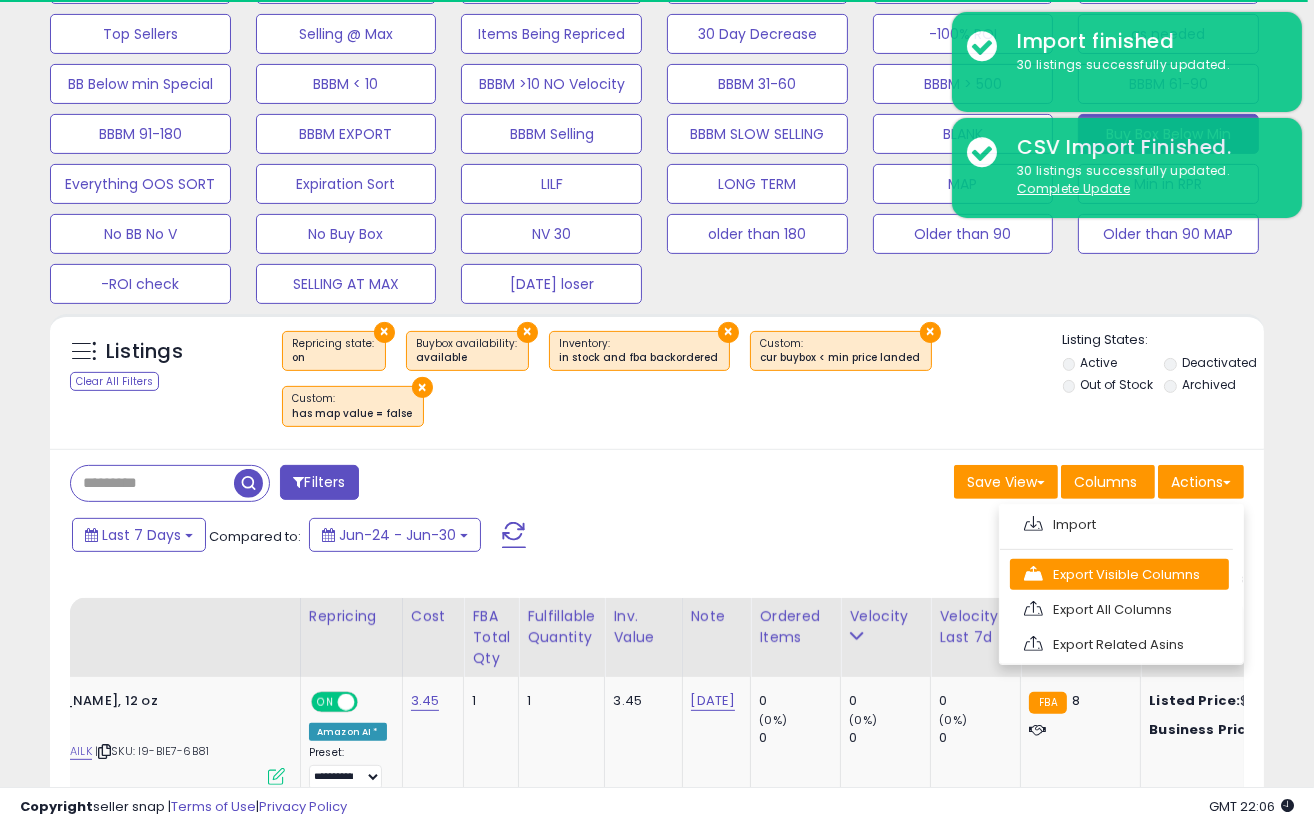 click on "Export Visible Columns" at bounding box center [1119, 574] 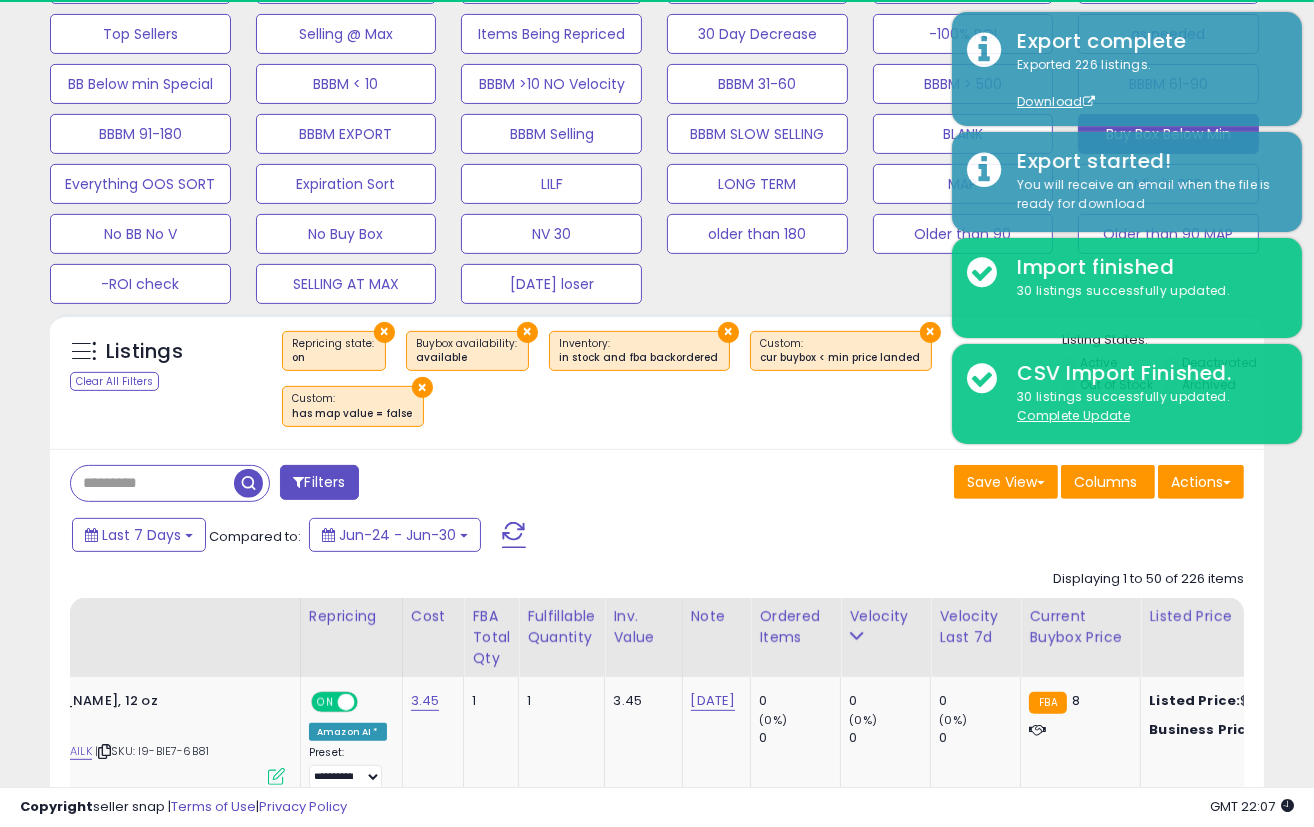 scroll, scrollTop: 999590, scrollLeft: 999297, axis: both 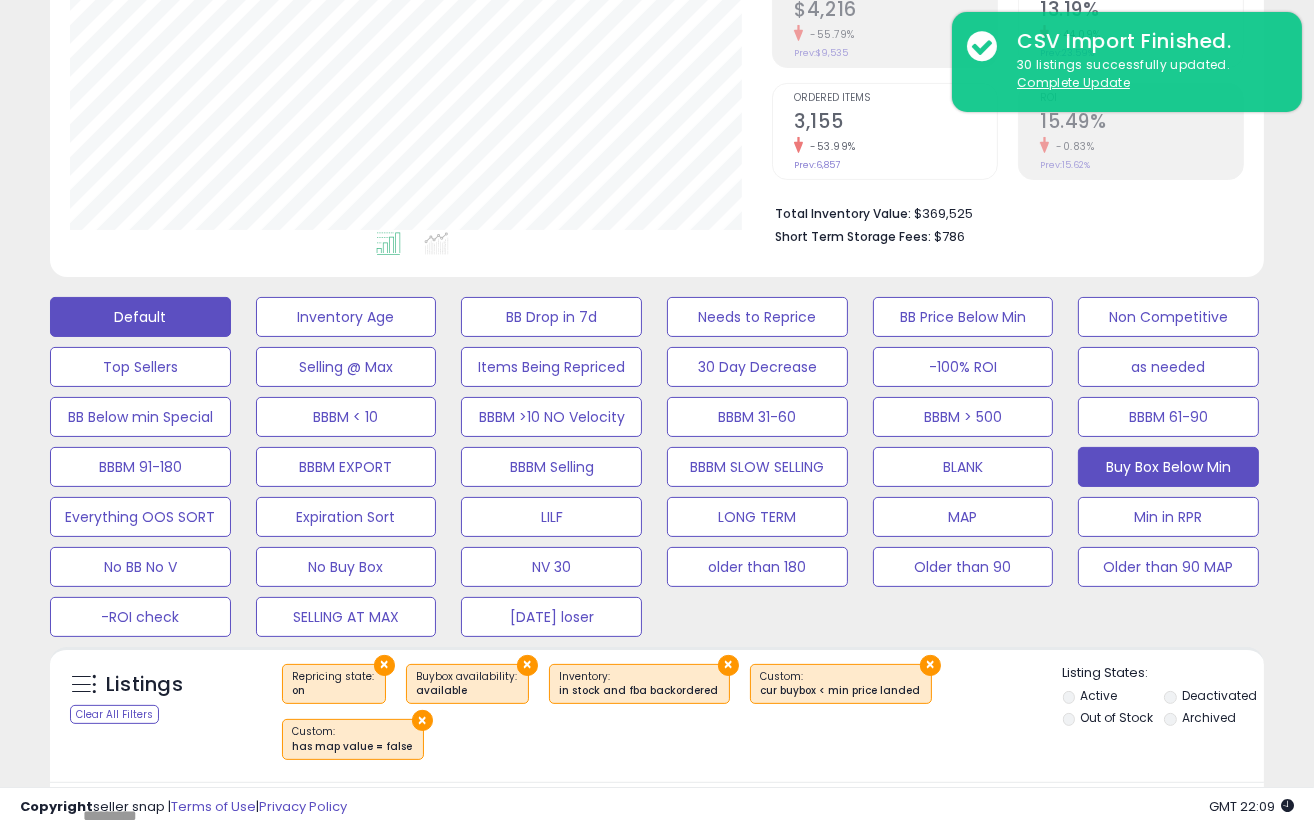 click on "Default" at bounding box center (140, 317) 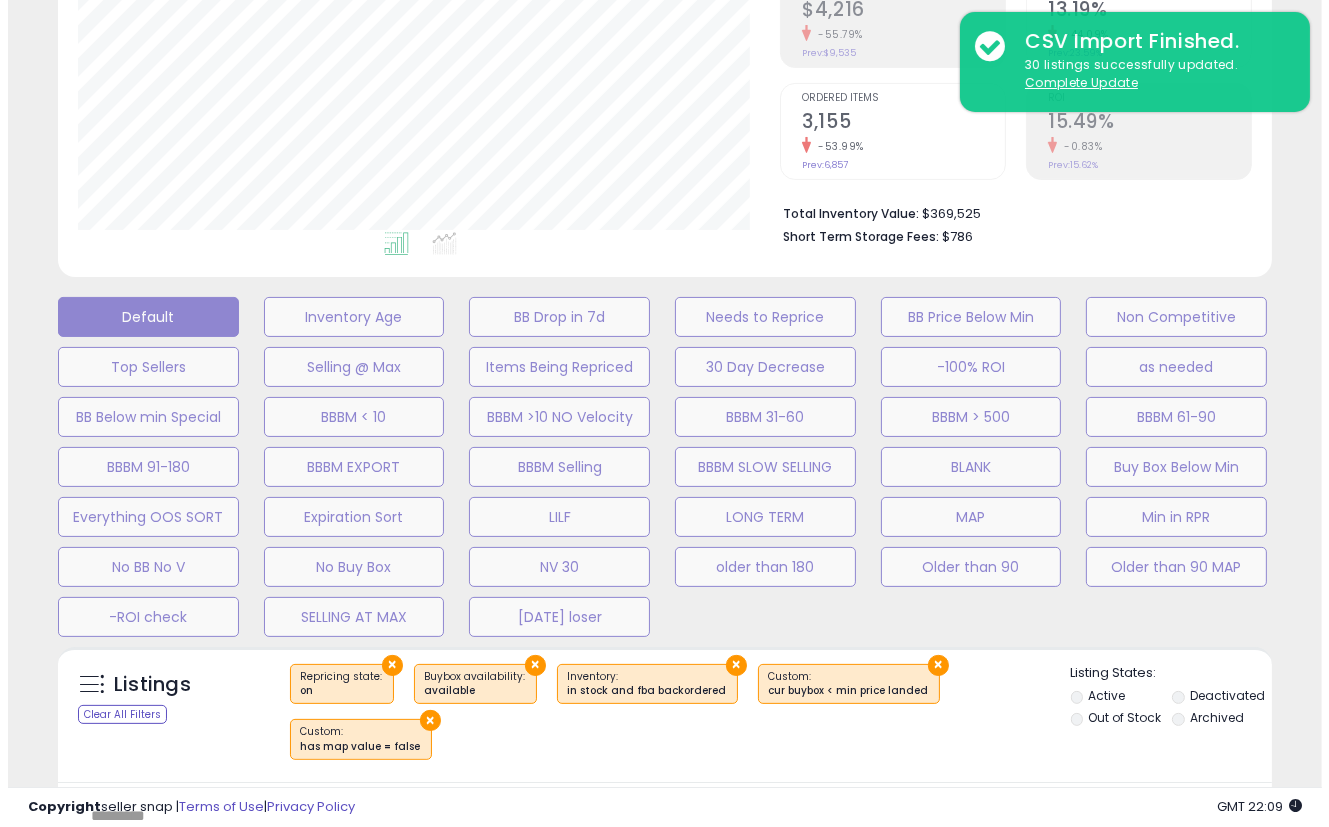 scroll, scrollTop: 999590, scrollLeft: 999288, axis: both 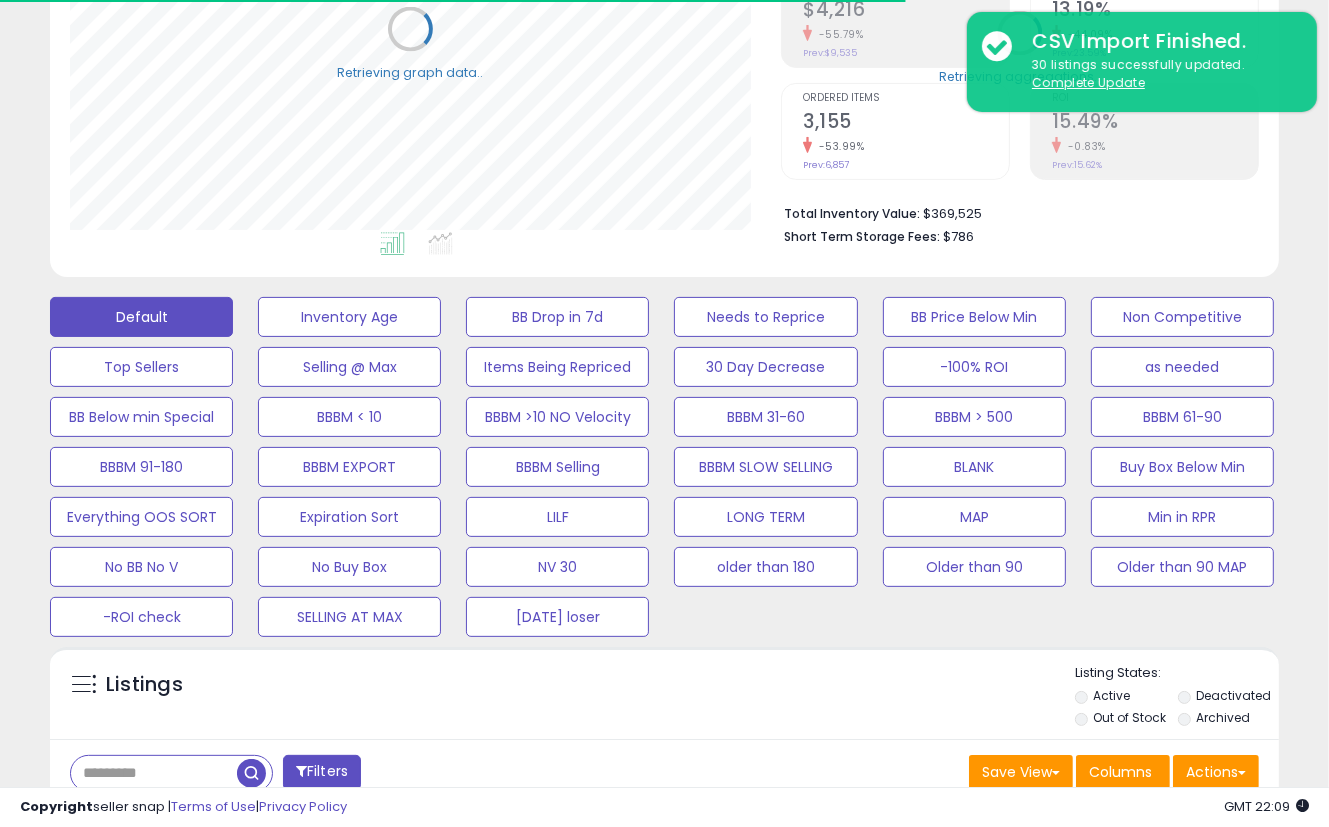 select on "**" 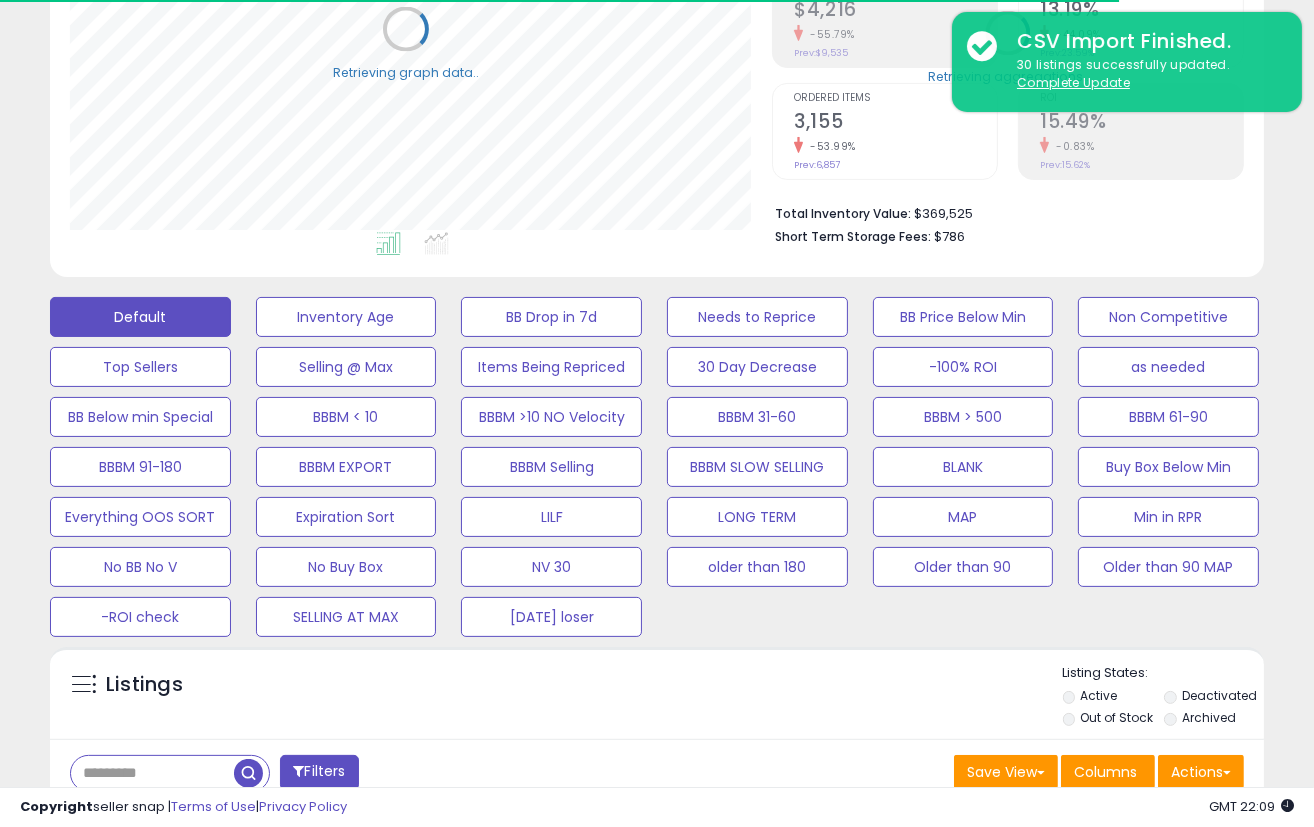 scroll, scrollTop: 410, scrollLeft: 702, axis: both 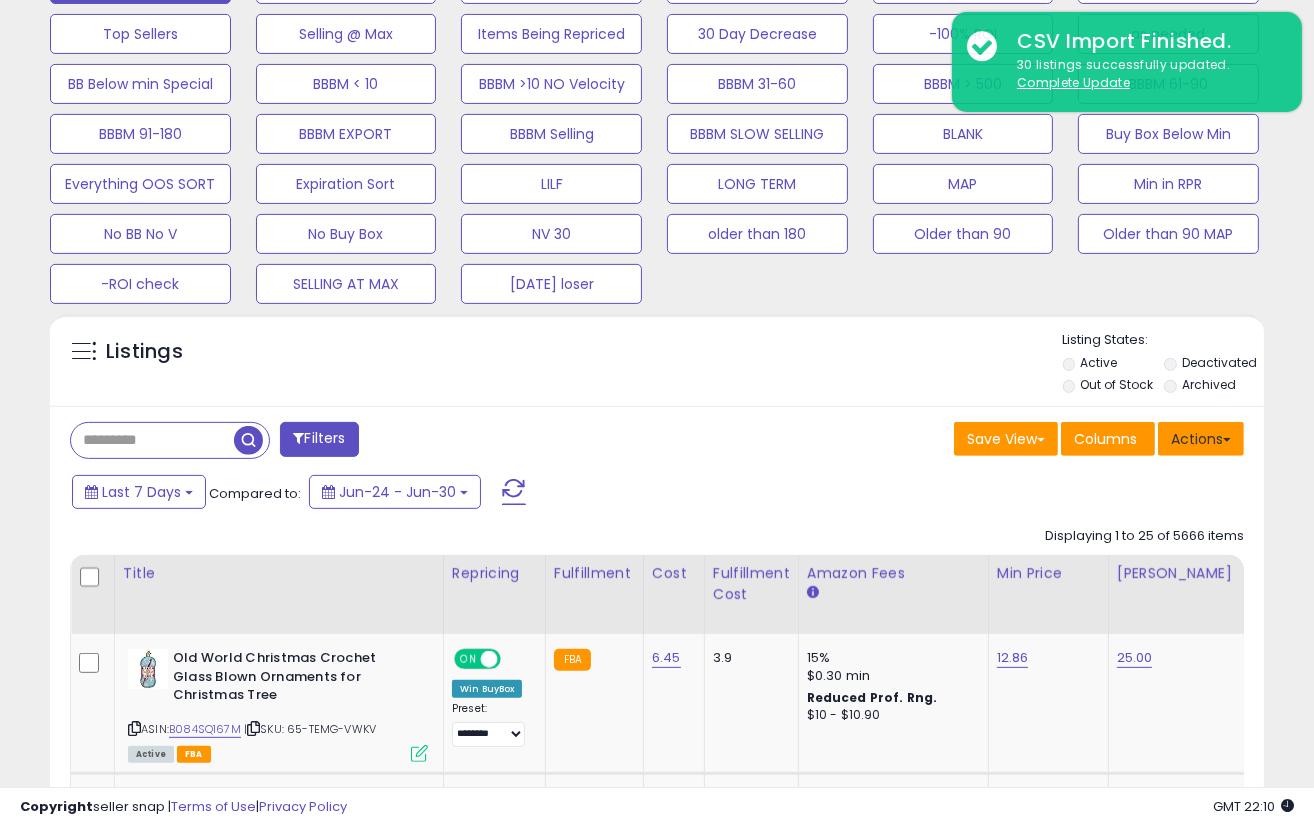 click on "Actions" at bounding box center (1201, 439) 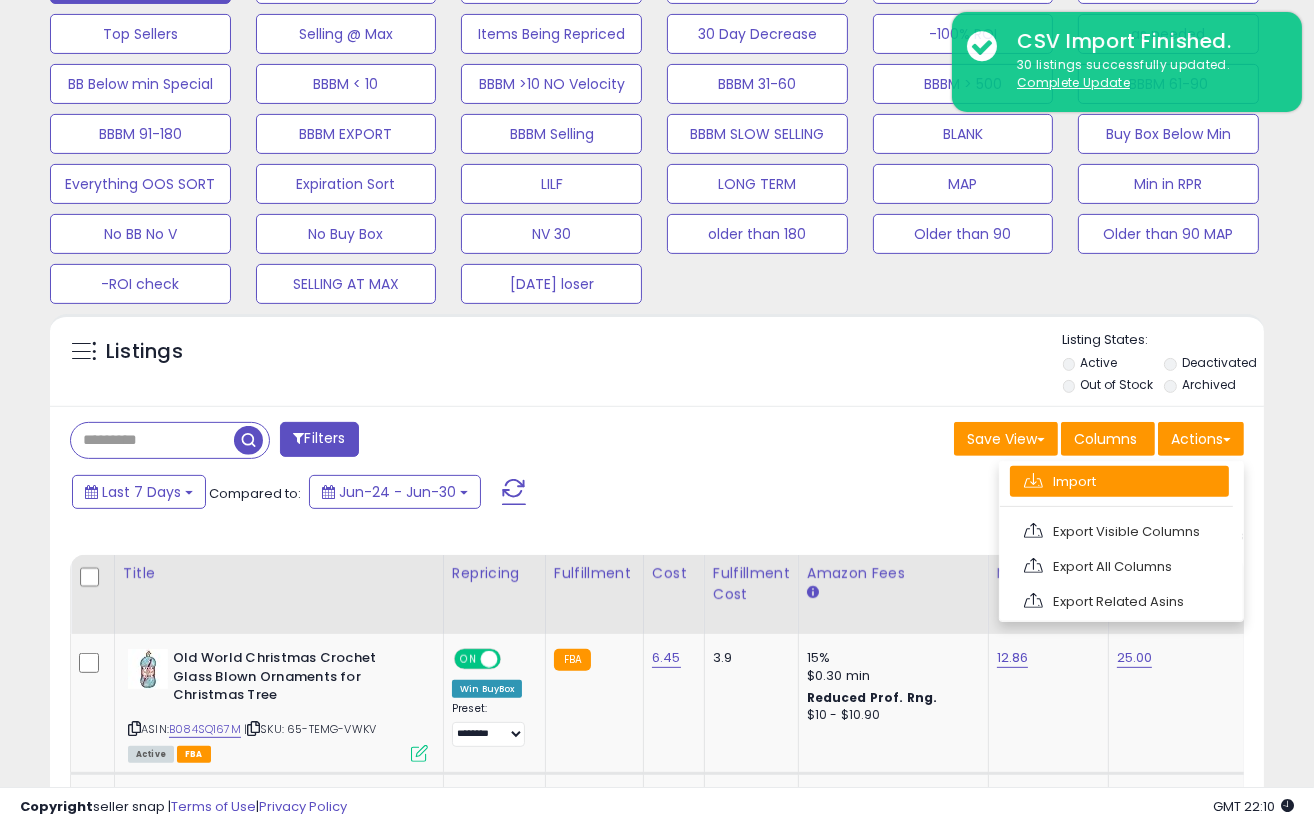 click on "Import" at bounding box center (1119, 481) 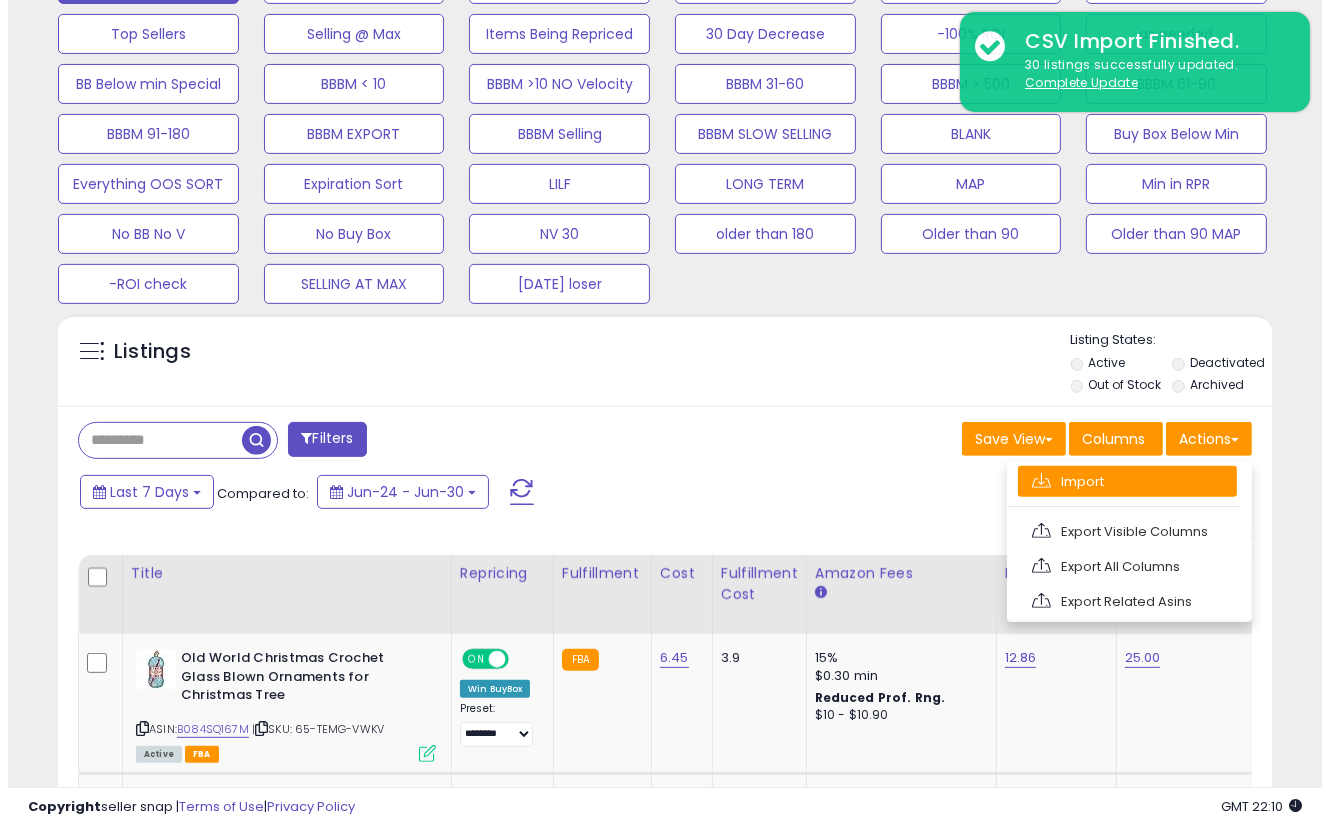 scroll, scrollTop: 999590, scrollLeft: 999288, axis: both 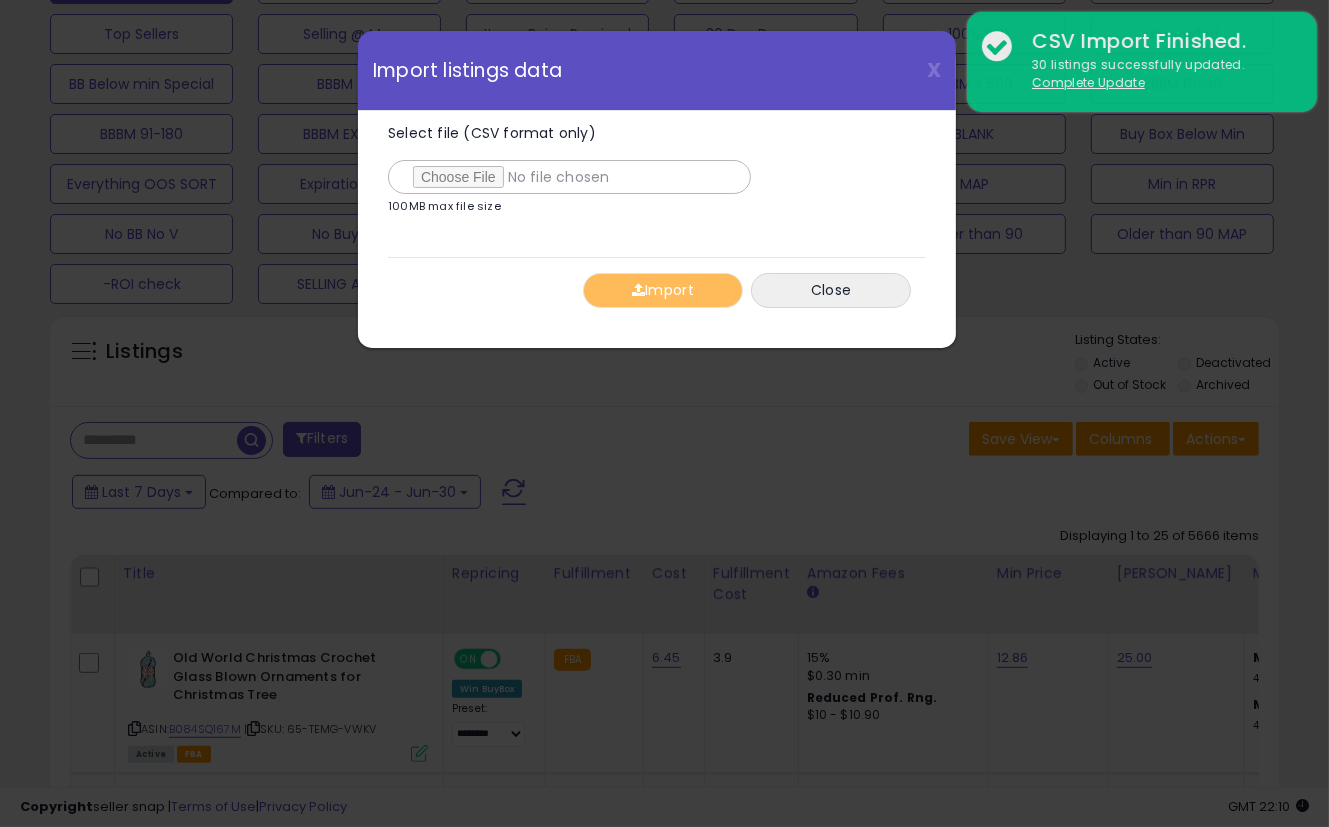 type on "**********" 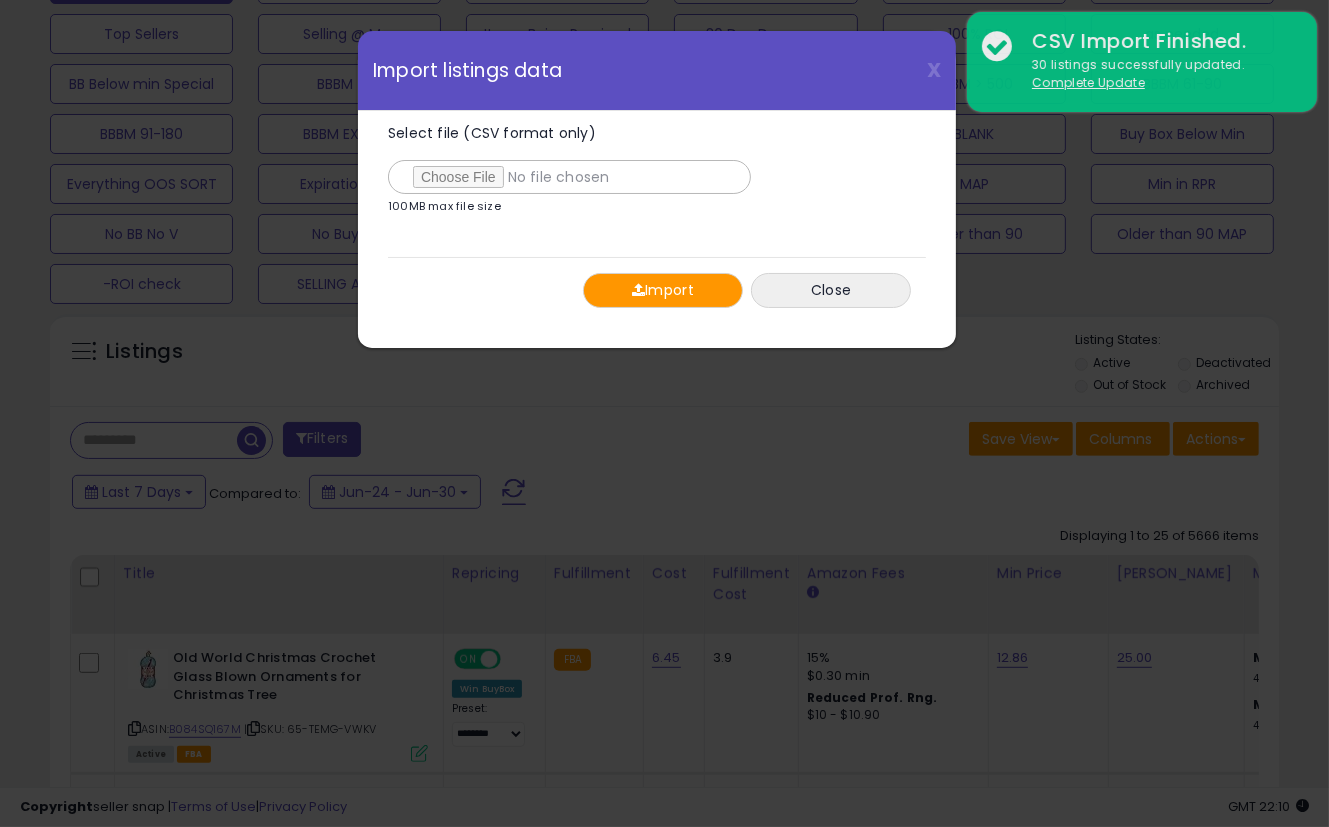 click on "Import" at bounding box center [663, 290] 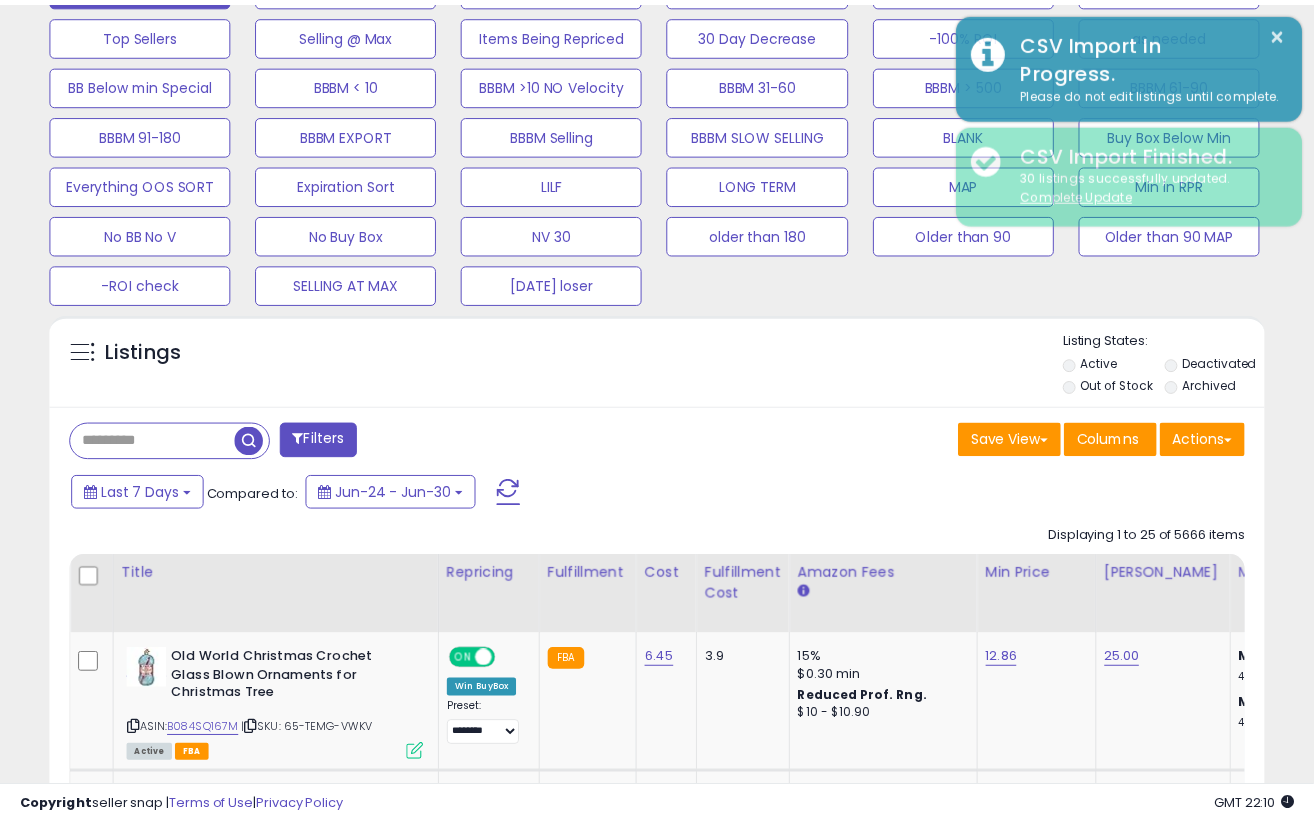 scroll, scrollTop: 410, scrollLeft: 702, axis: both 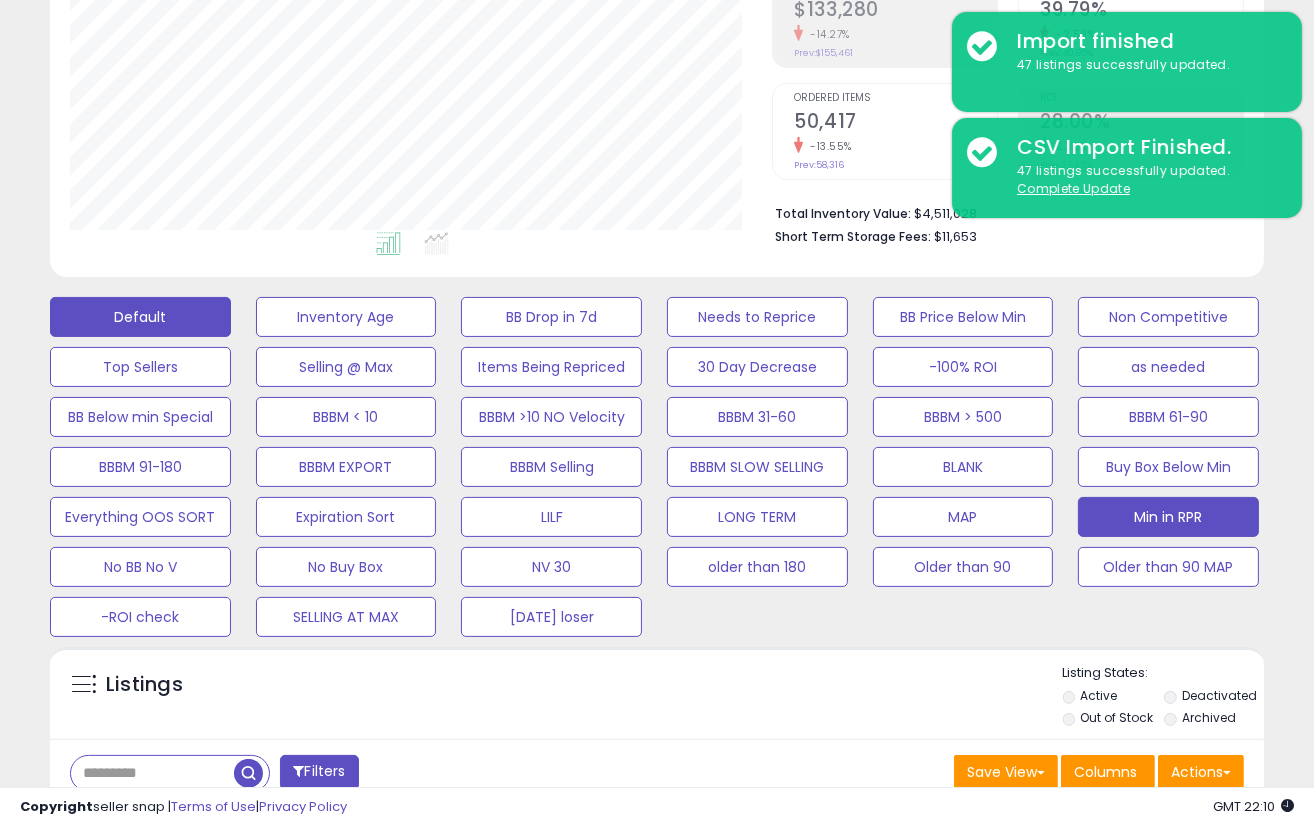 click on "Min in RPR" at bounding box center (346, 317) 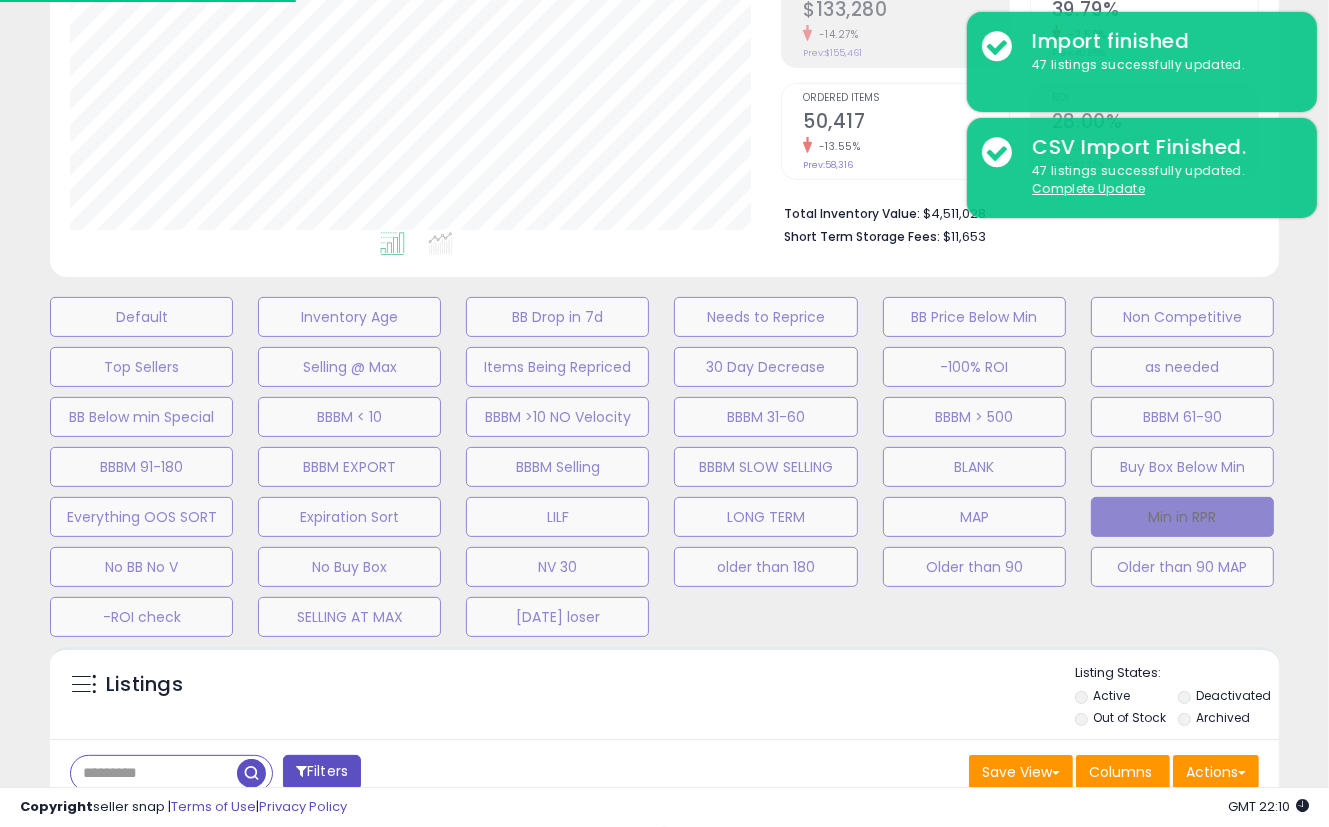 scroll, scrollTop: 999590, scrollLeft: 999288, axis: both 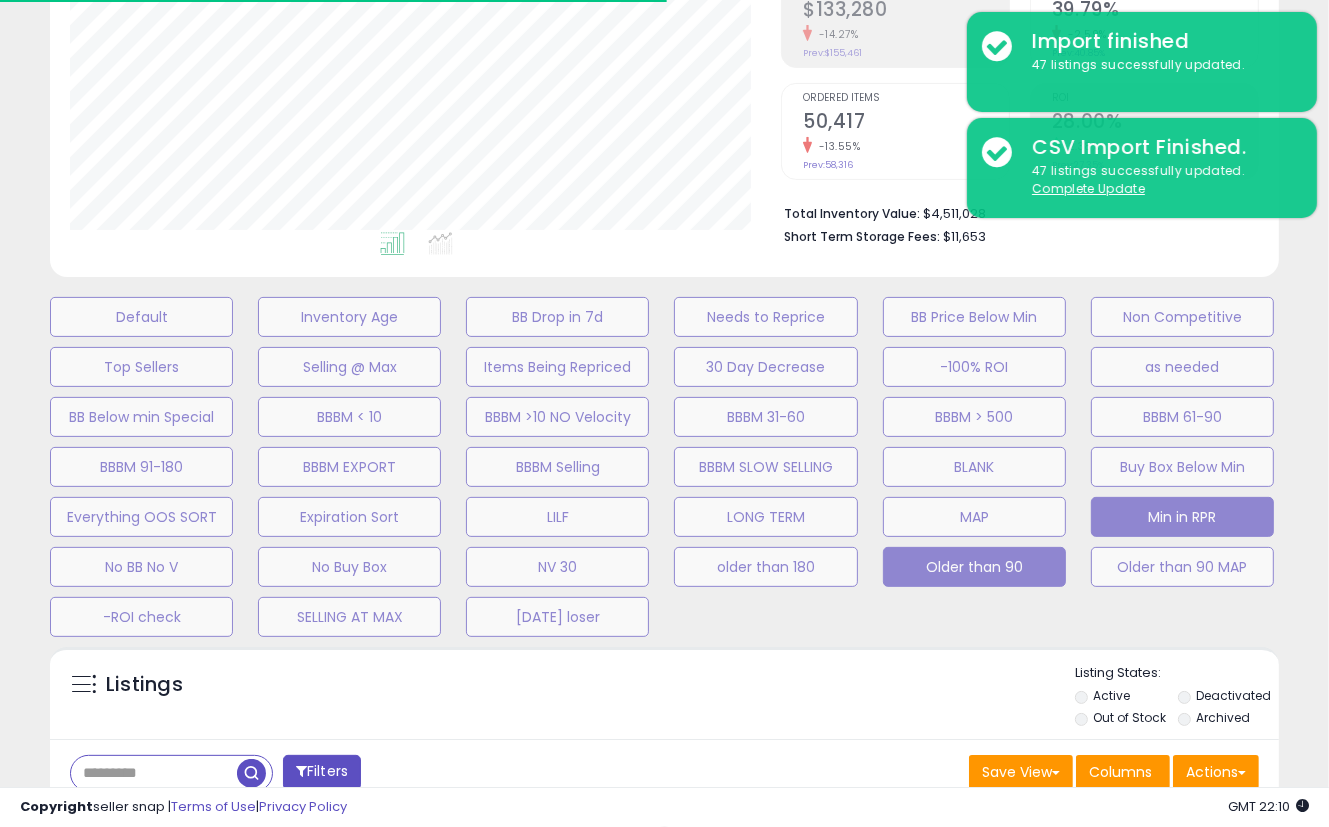 select on "**" 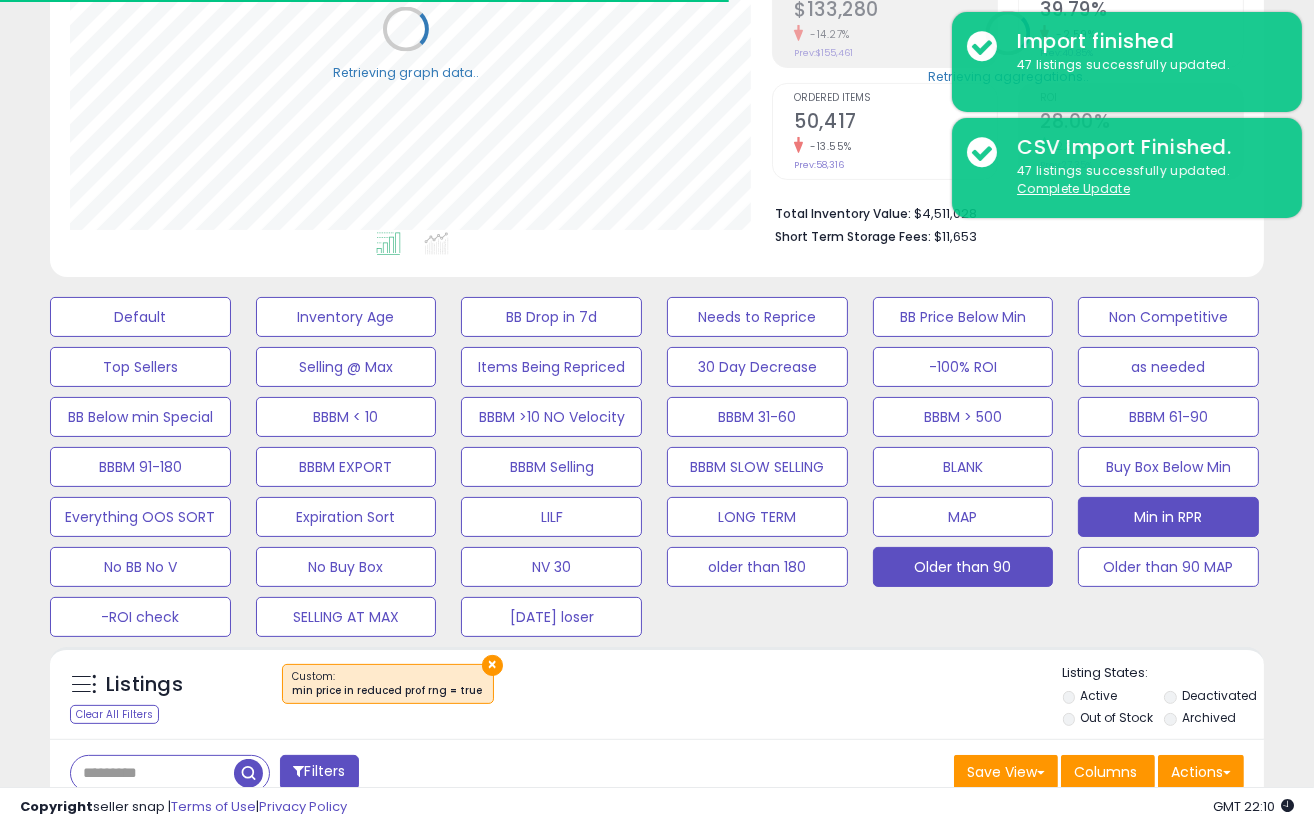 scroll, scrollTop: 410, scrollLeft: 702, axis: both 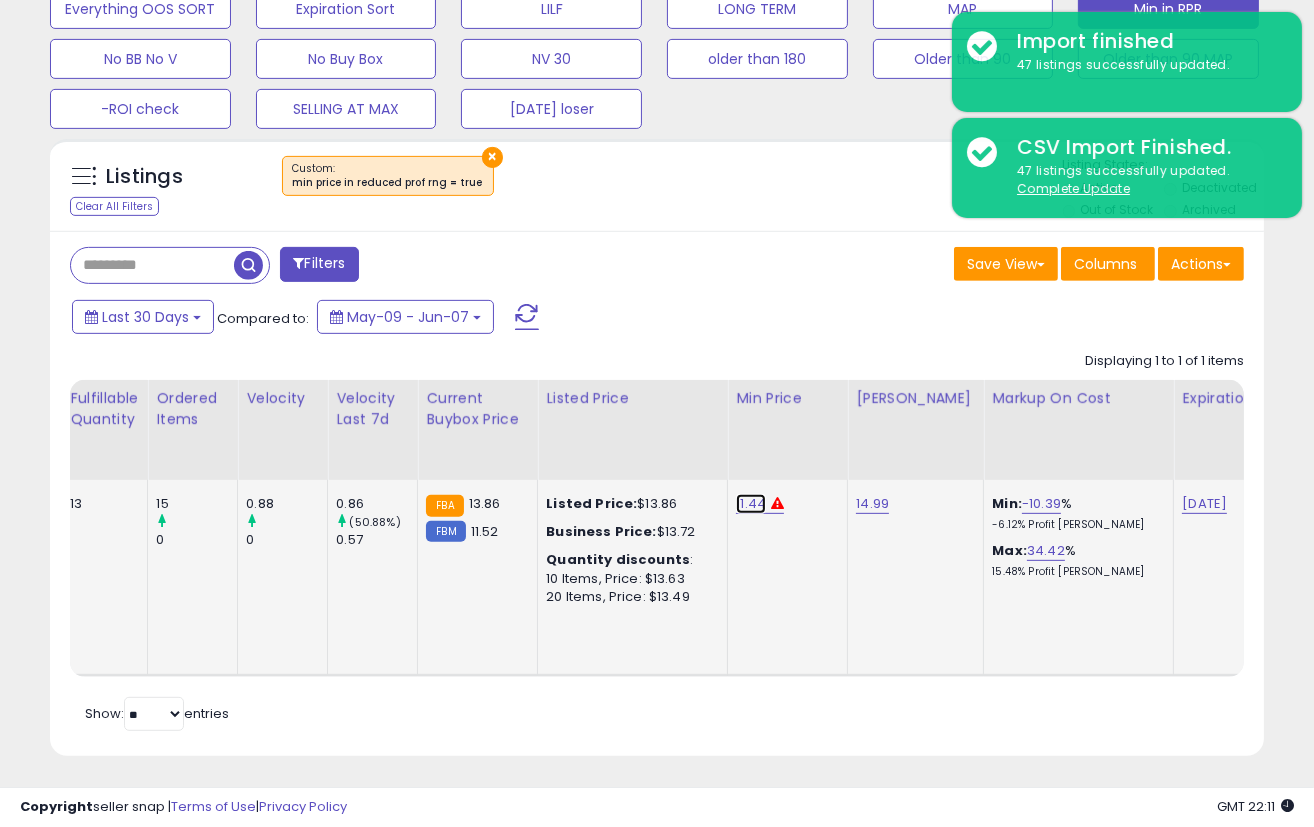 click on "11.44" at bounding box center (751, 504) 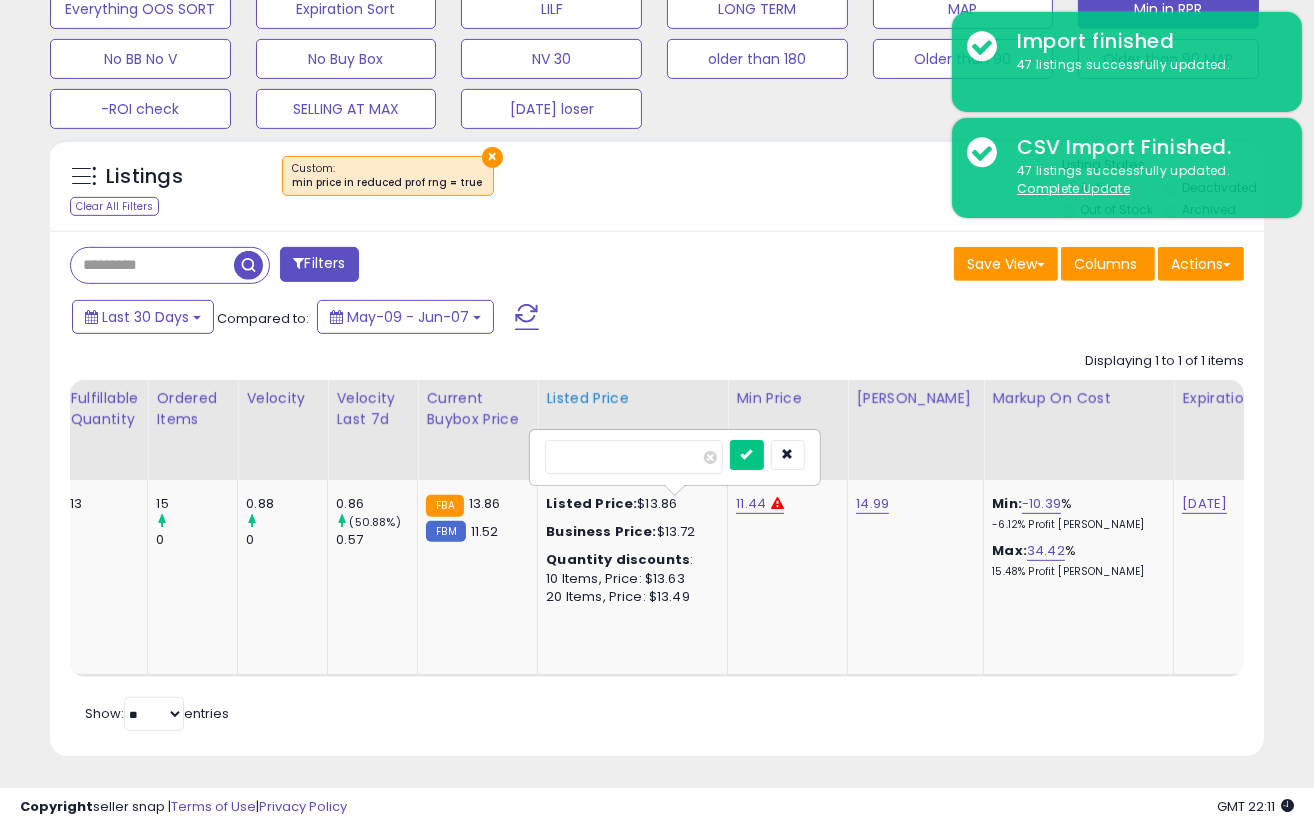 drag, startPoint x: 653, startPoint y: 456, endPoint x: 519, endPoint y: 461, distance: 134.09325 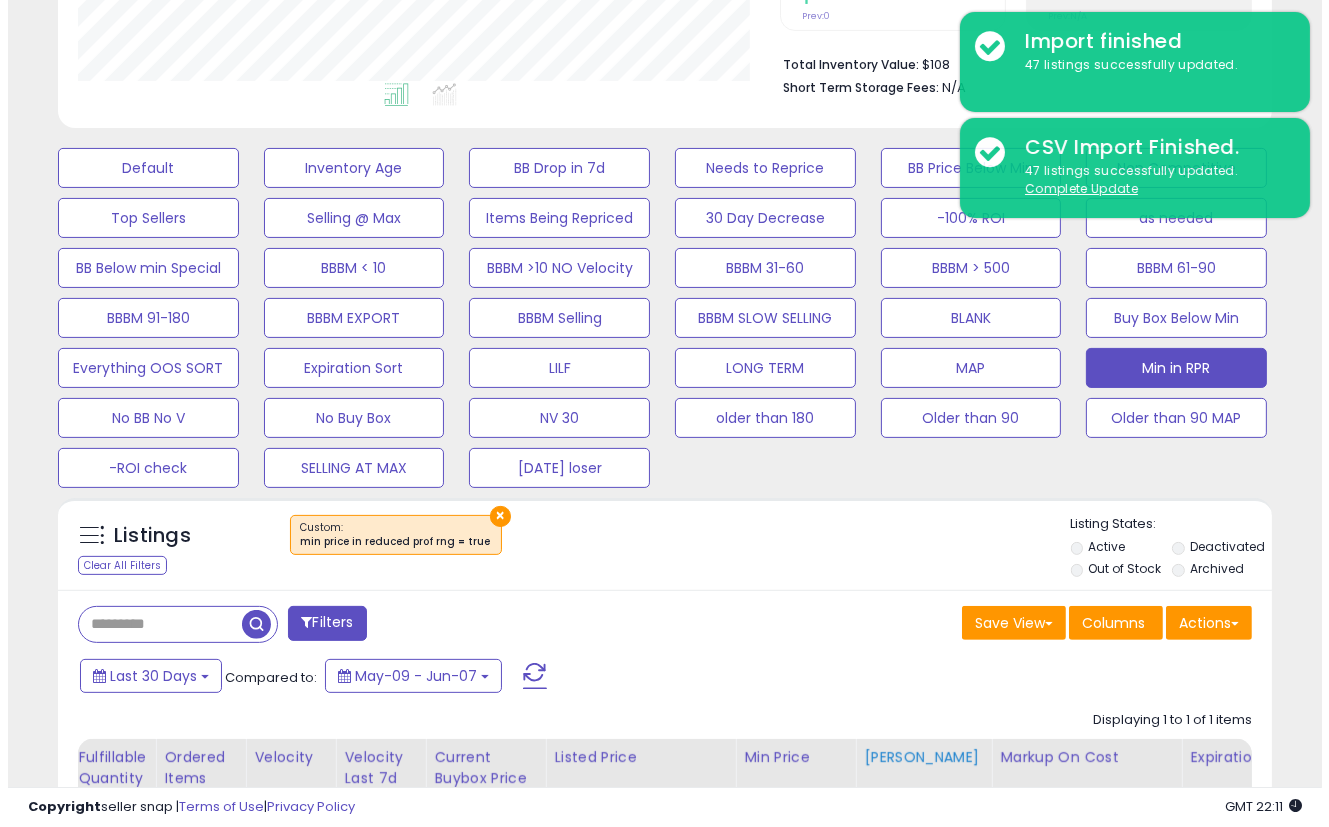 scroll, scrollTop: 175, scrollLeft: 0, axis: vertical 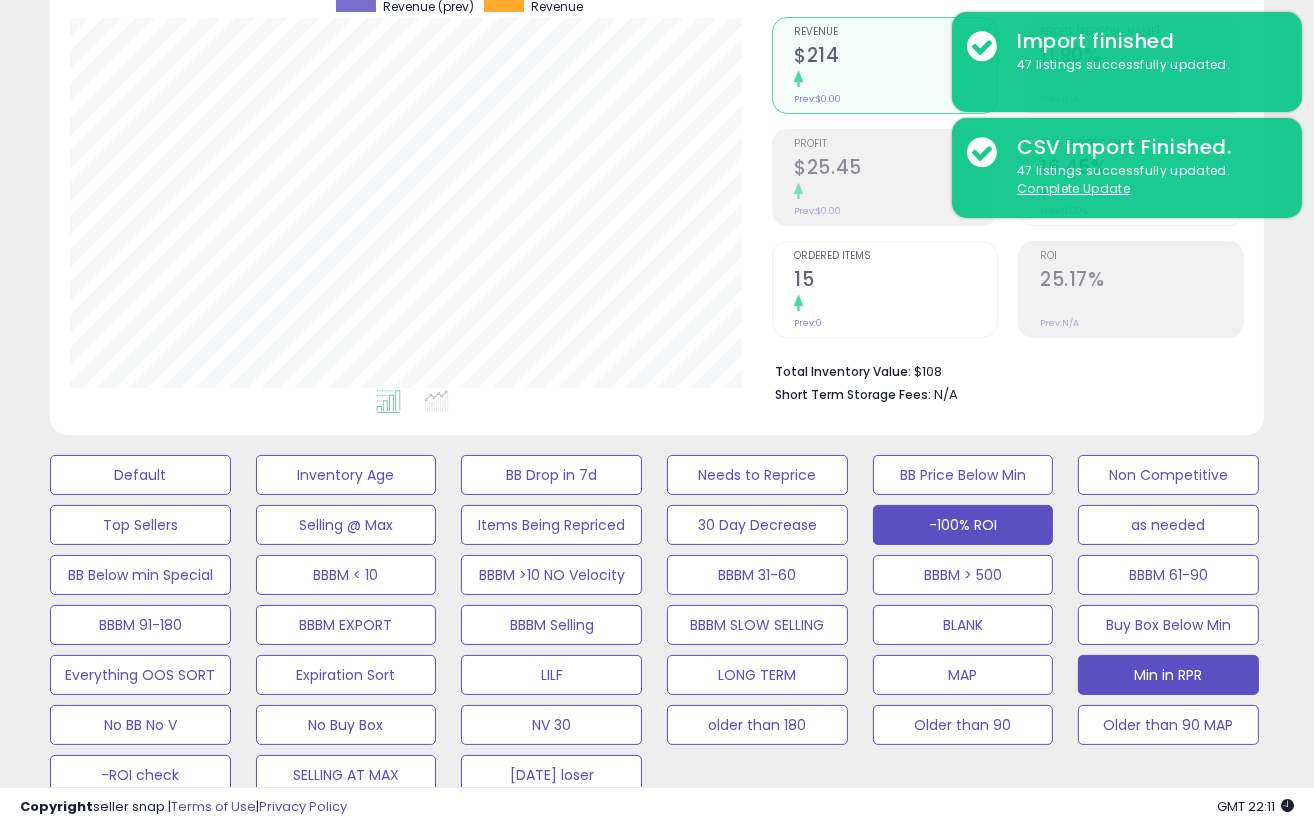 click on "-100% ROI" at bounding box center [140, 475] 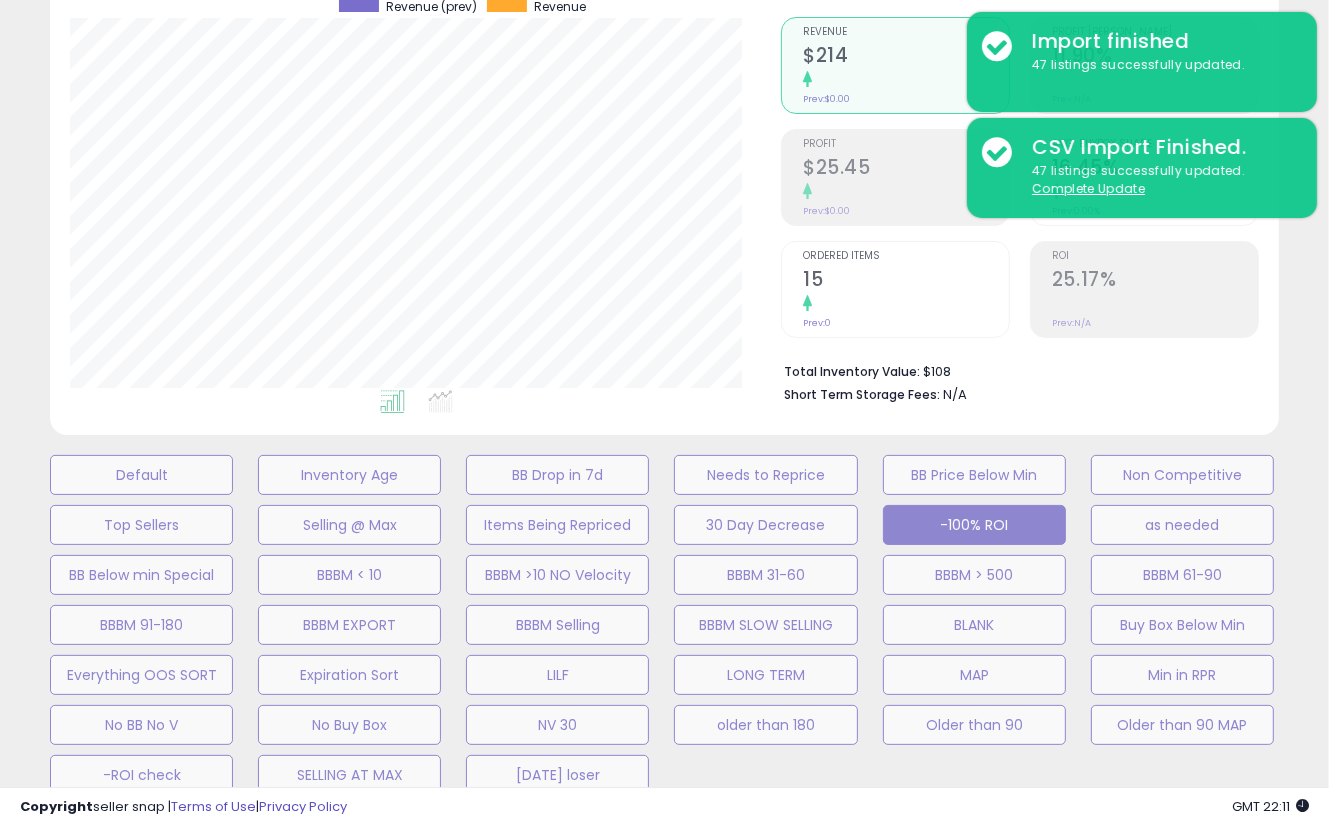 scroll, scrollTop: 999590, scrollLeft: 999288, axis: both 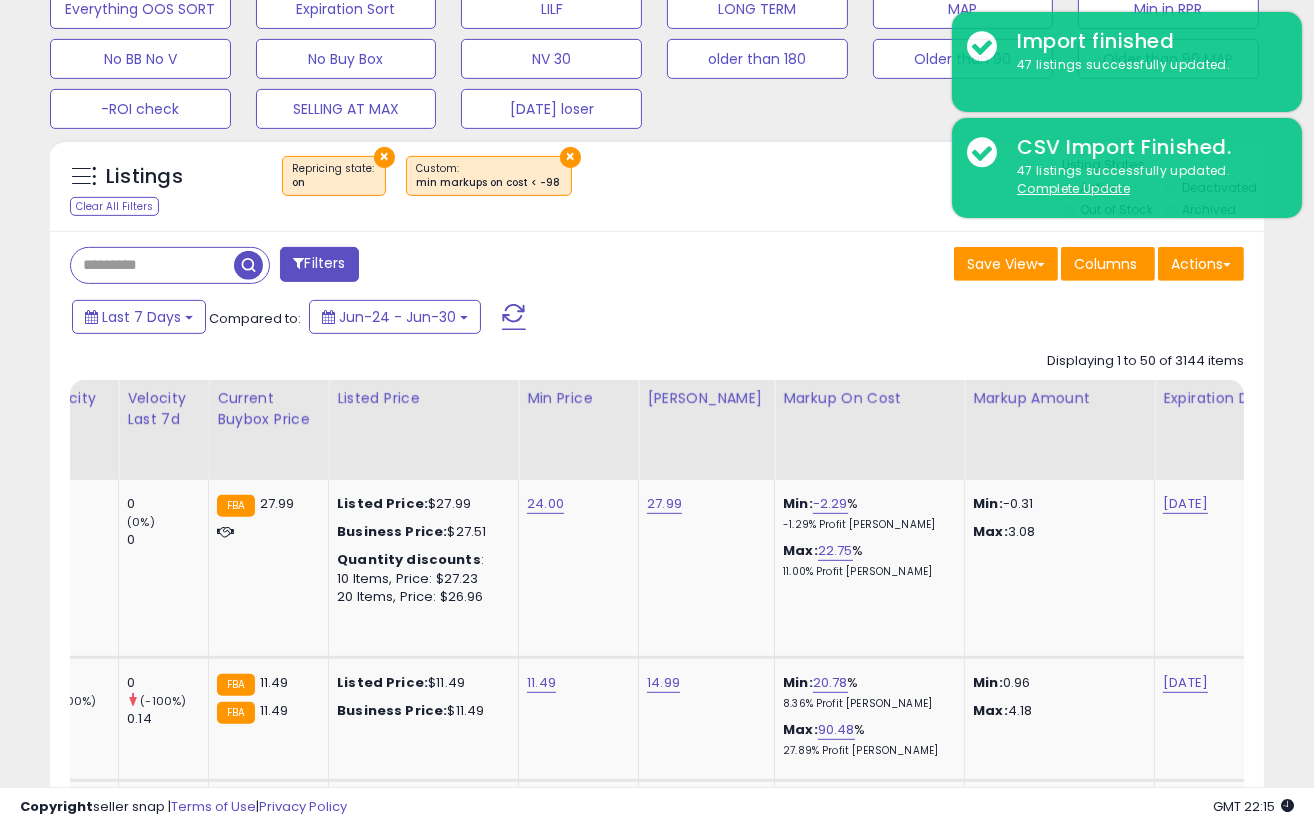 click at bounding box center (298, 263) 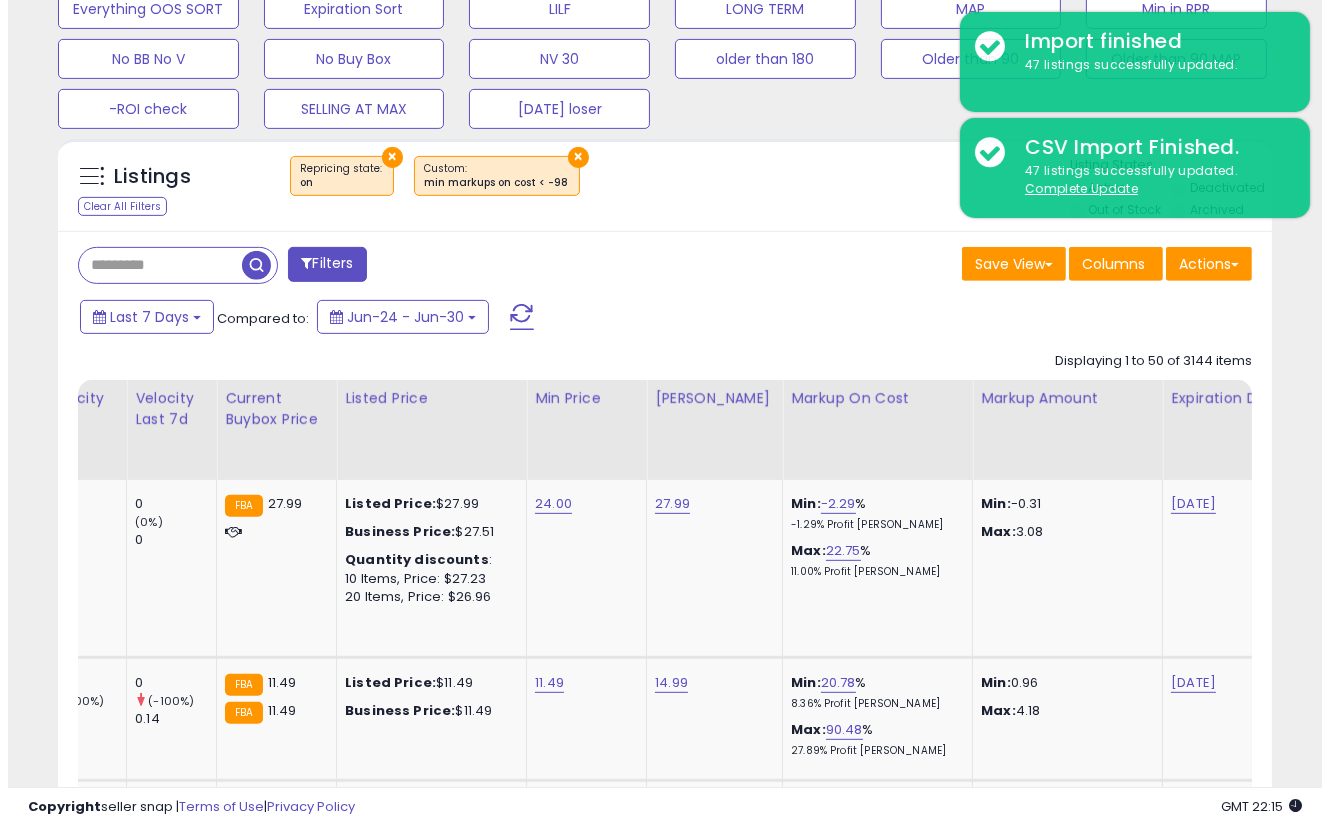 scroll, scrollTop: 999590, scrollLeft: 999288, axis: both 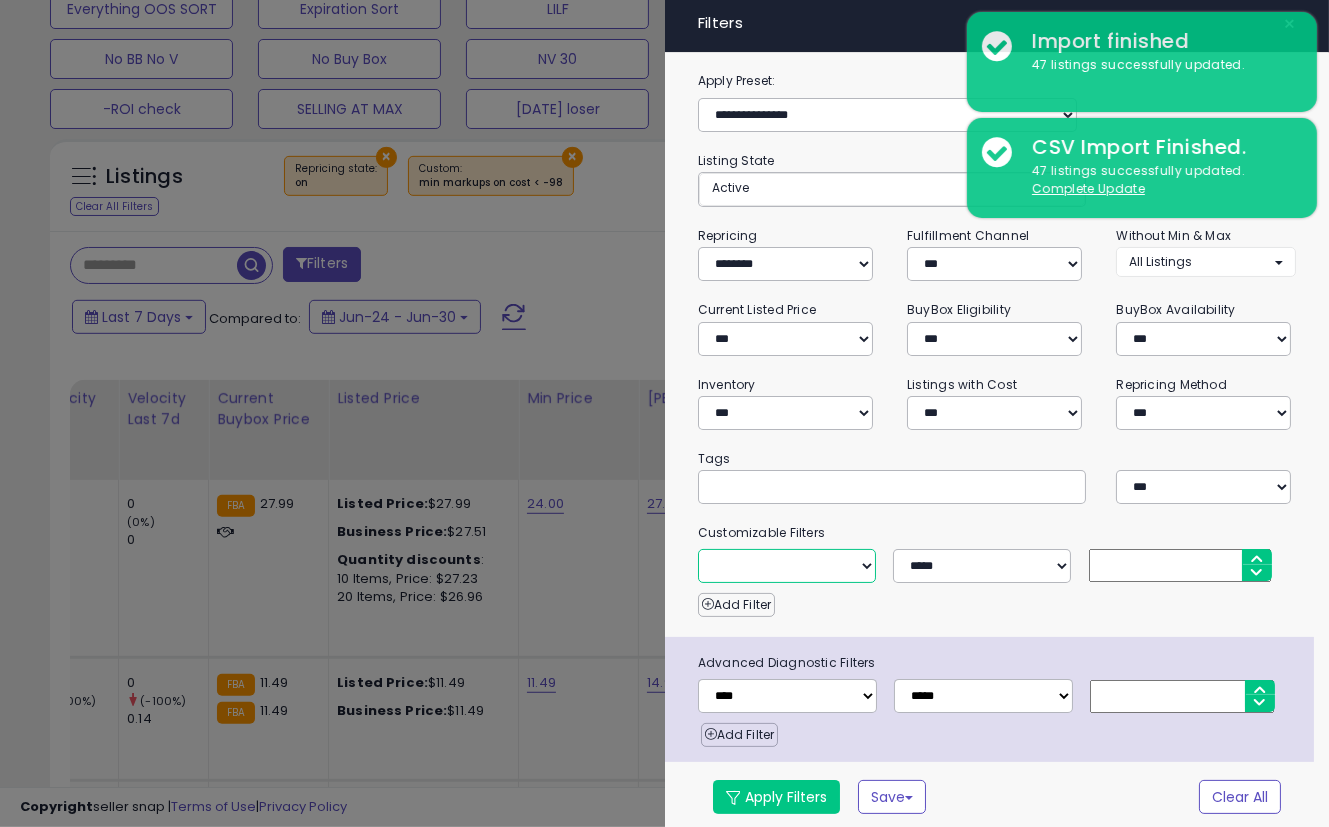 click on "**********" at bounding box center (787, 566) 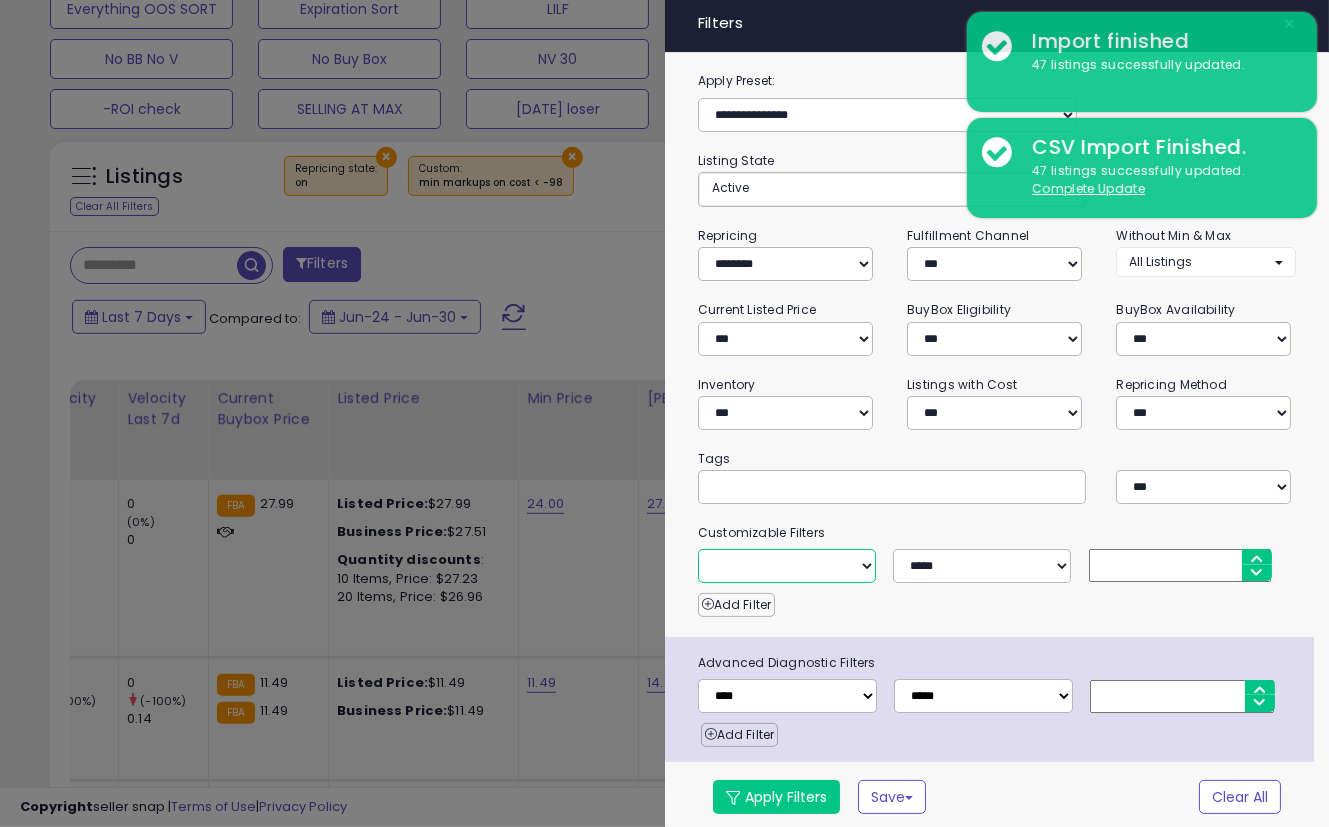 select on "**********" 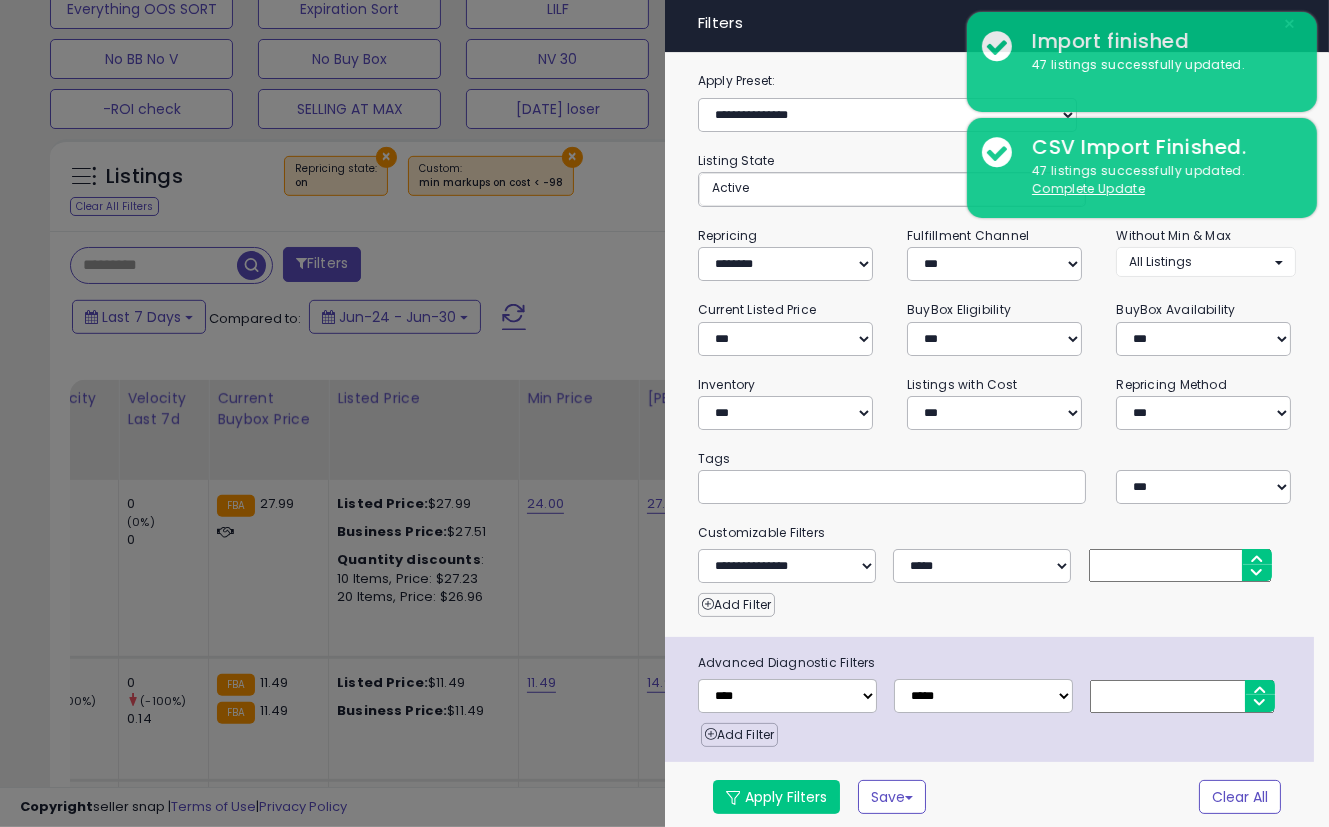 click on "Add Filter" at bounding box center [997, 600] 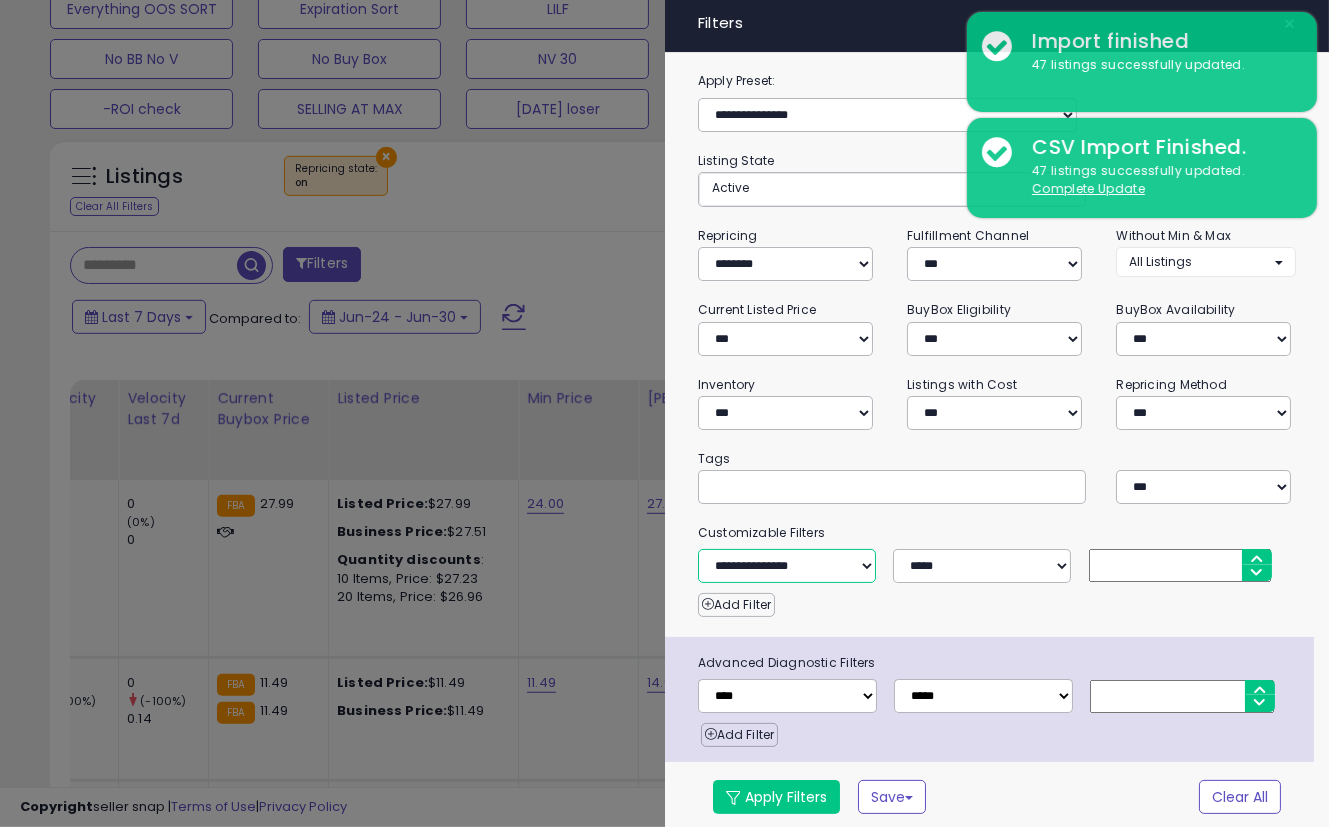 click on "**********" at bounding box center [787, 566] 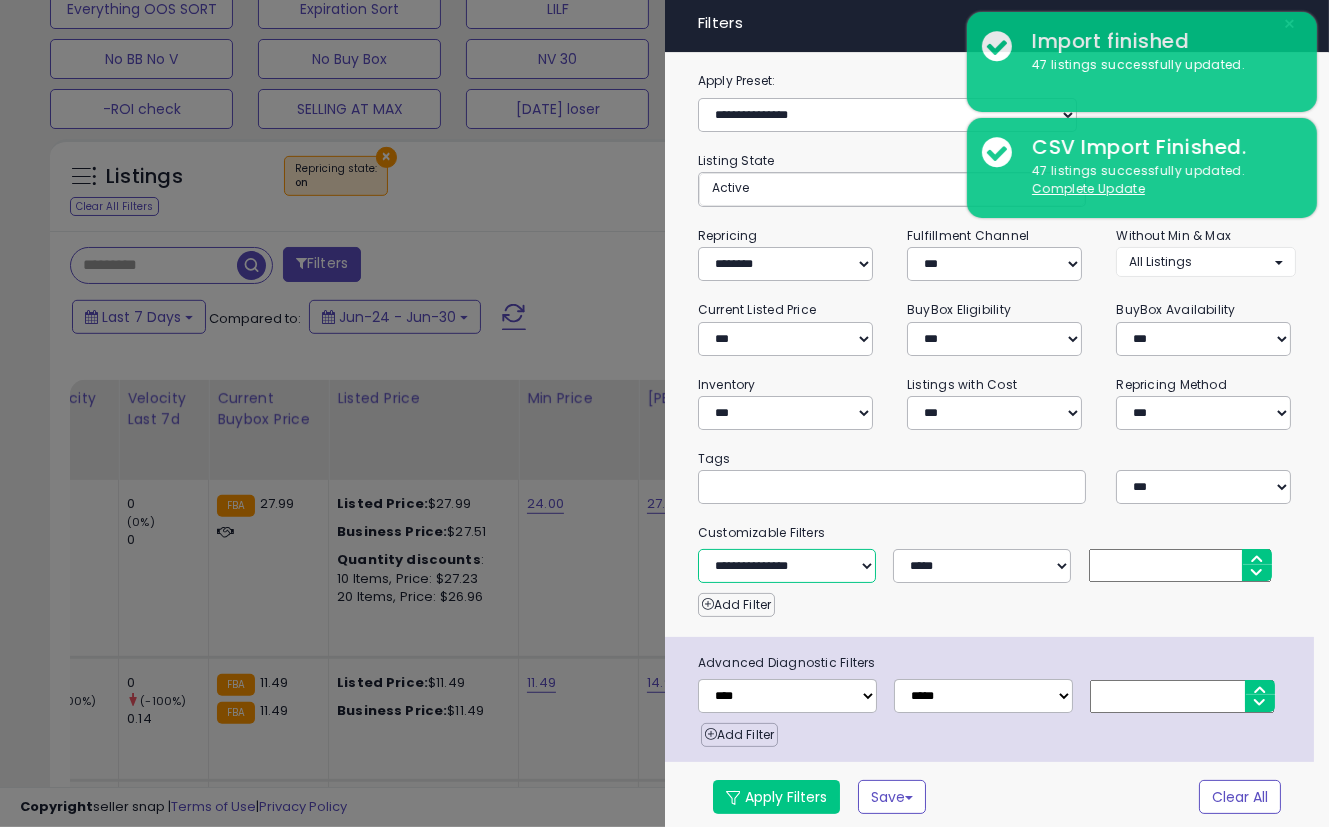 select on "**********" 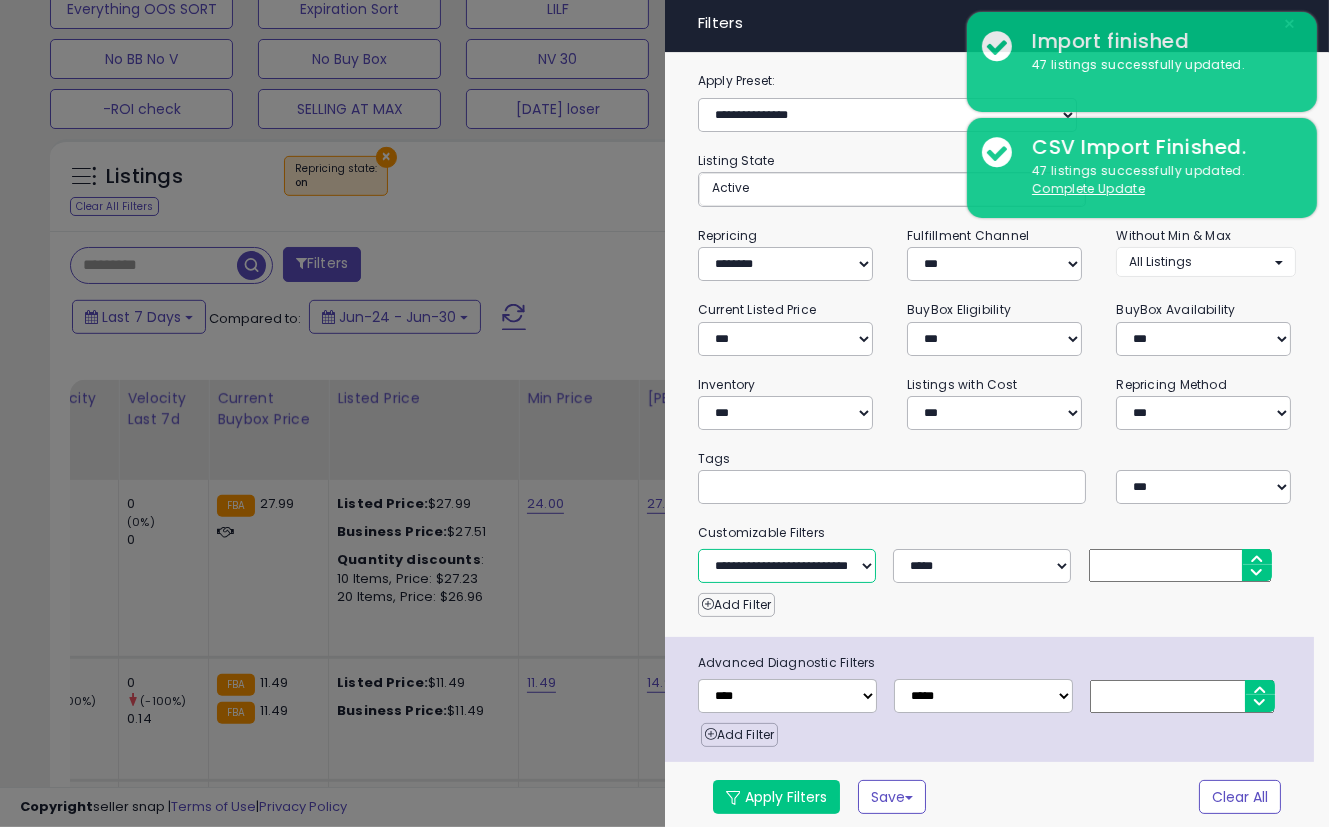 click on "**********" at bounding box center (787, 566) 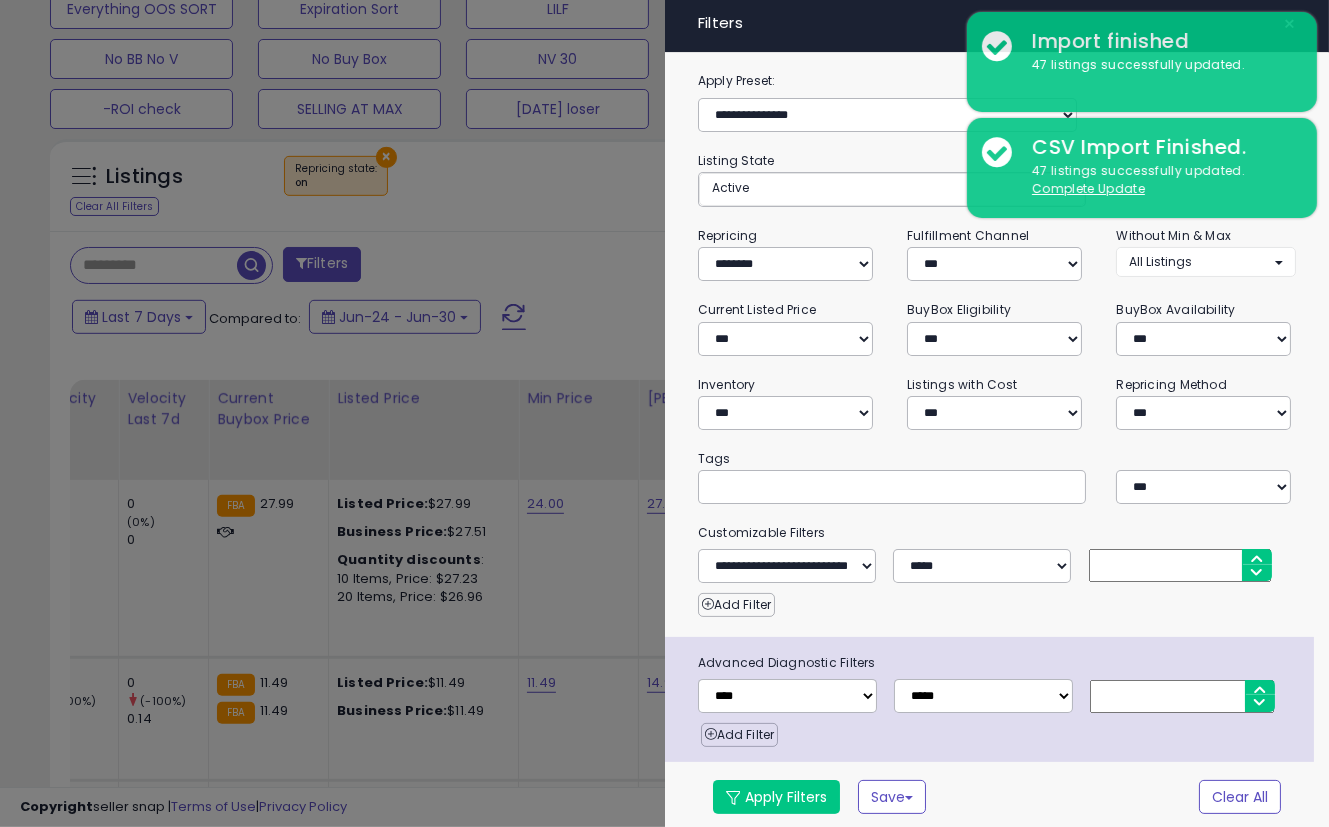 click at bounding box center (1180, 565) 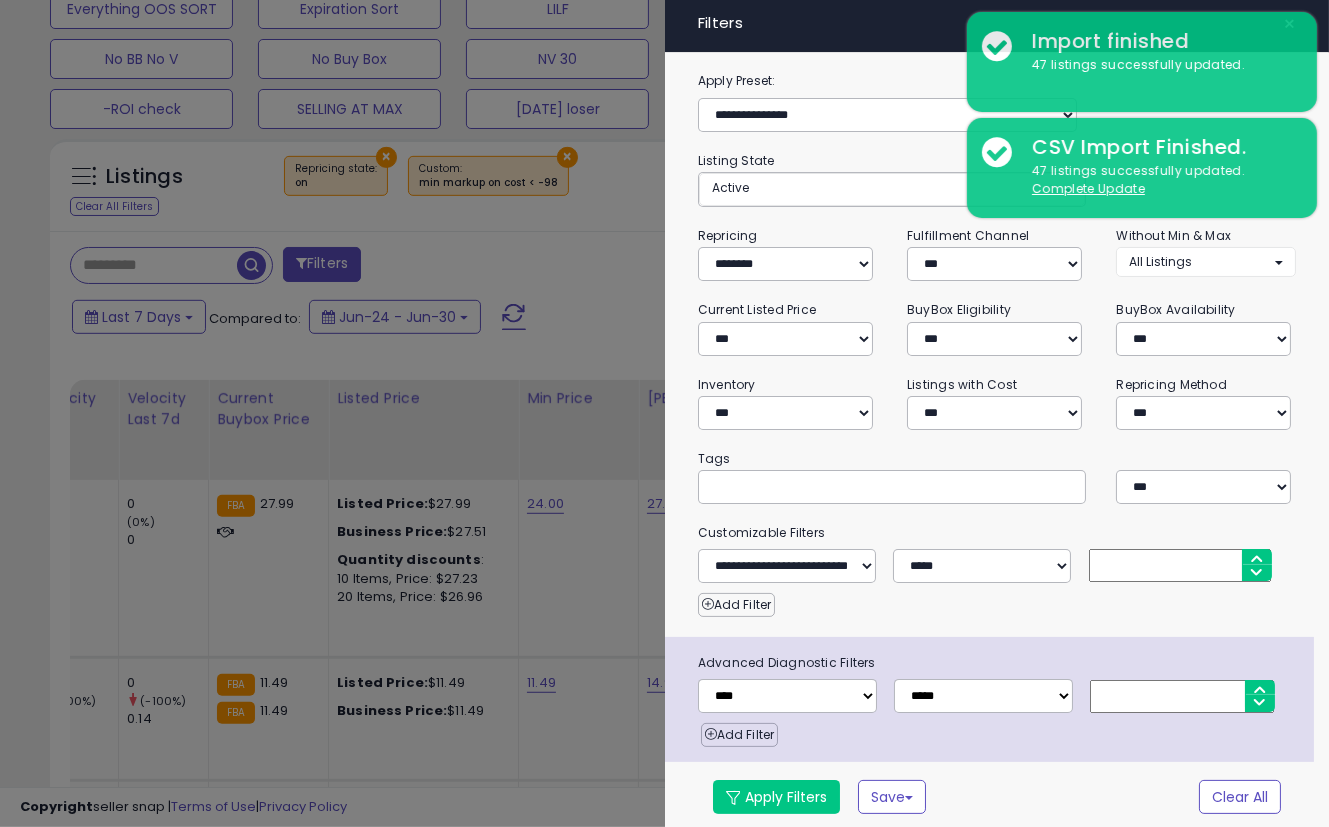 scroll, scrollTop: 0, scrollLeft: 0, axis: both 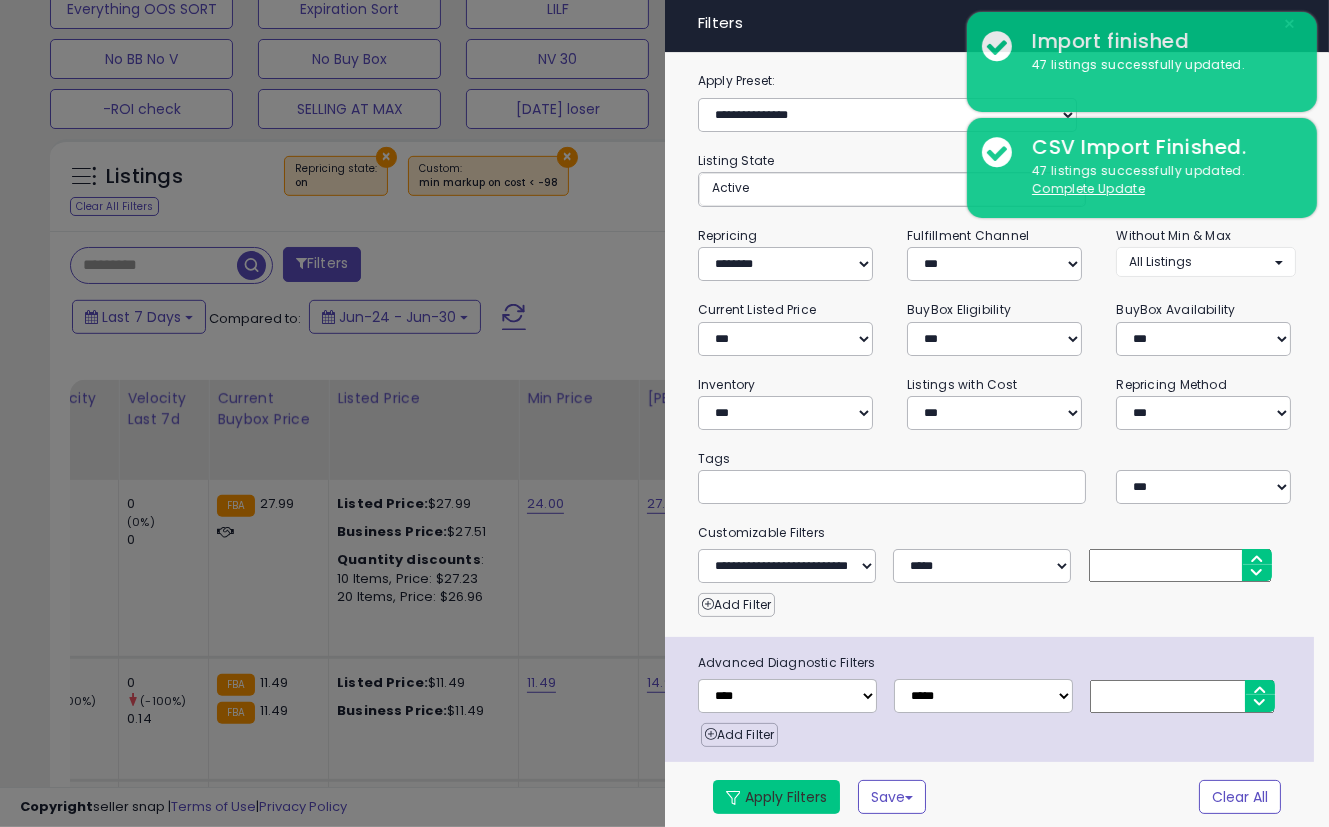 type on "***" 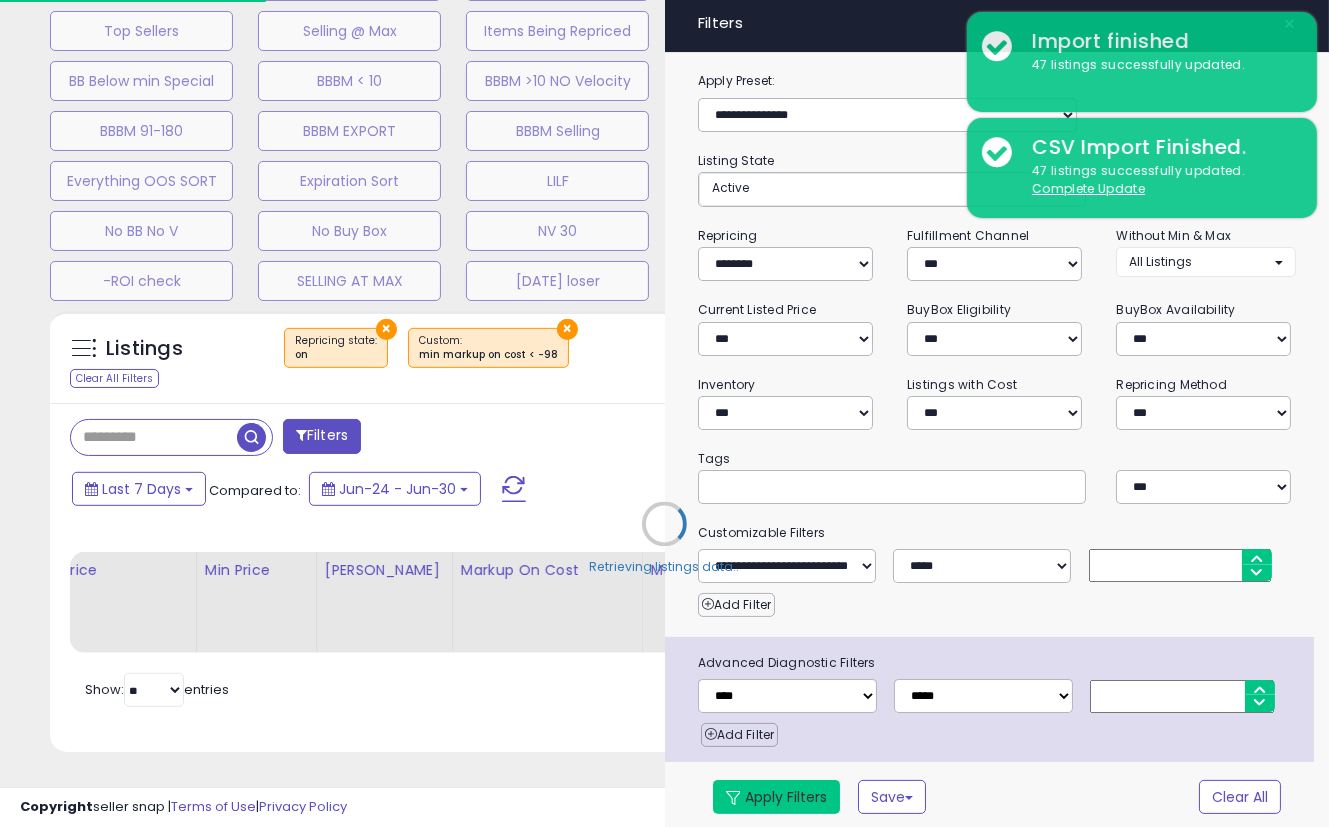 scroll, scrollTop: 684, scrollLeft: 0, axis: vertical 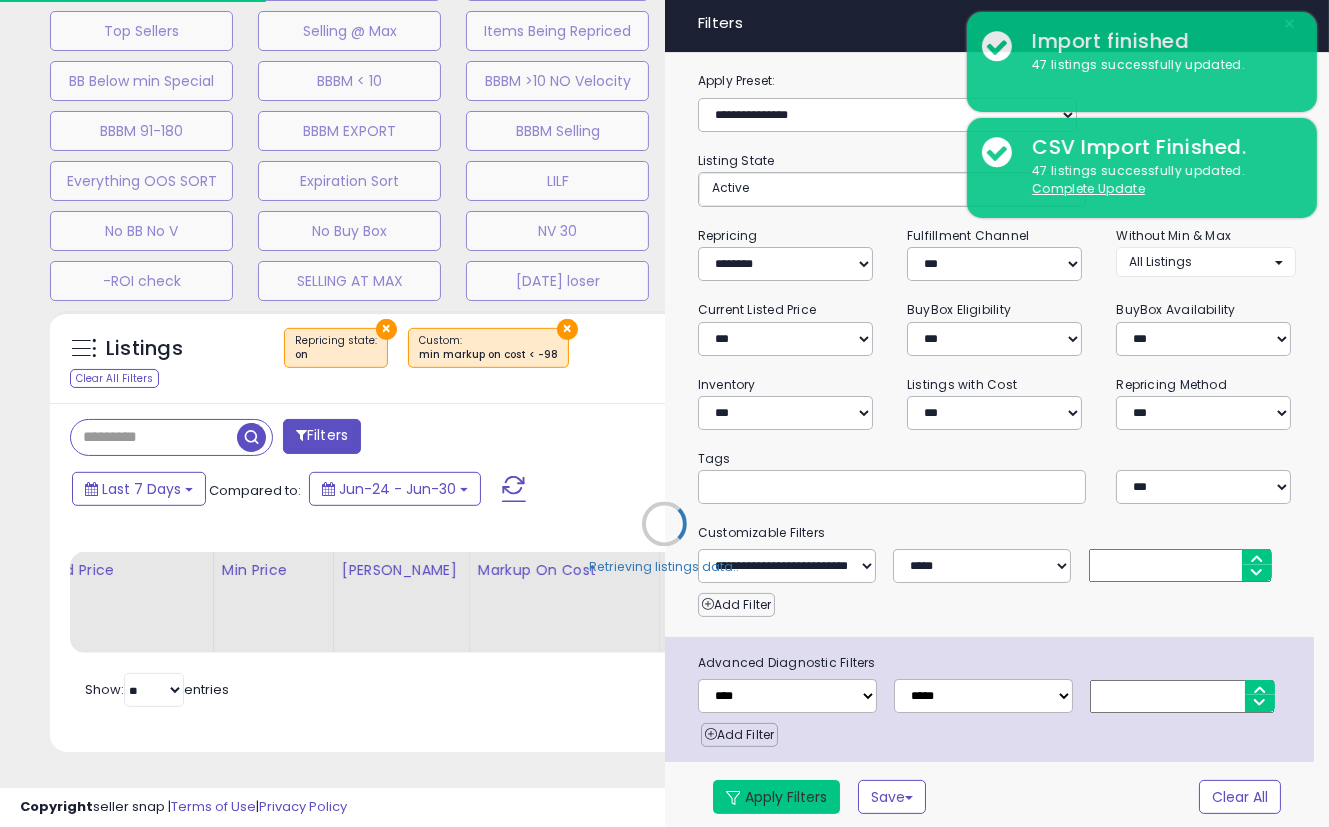 select on "**********" 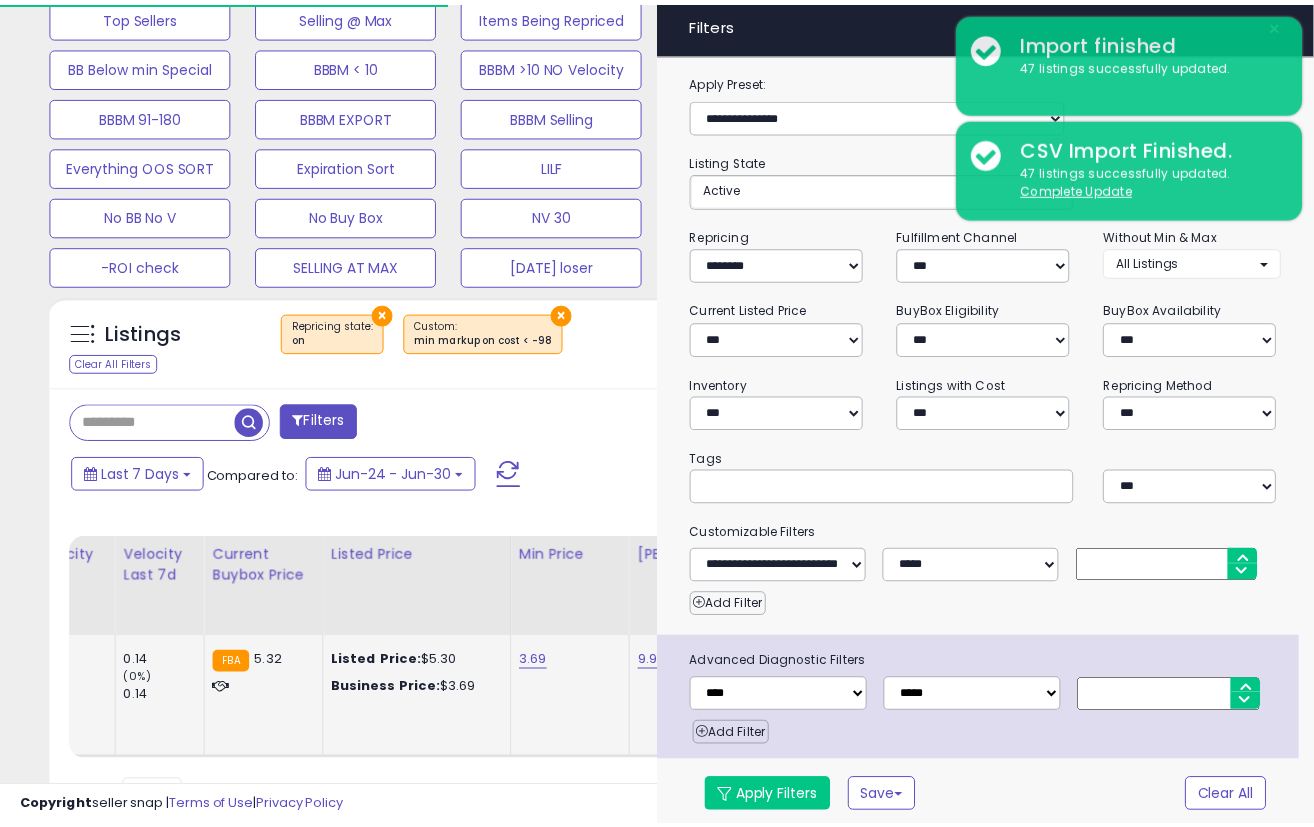scroll, scrollTop: 410, scrollLeft: 702, axis: both 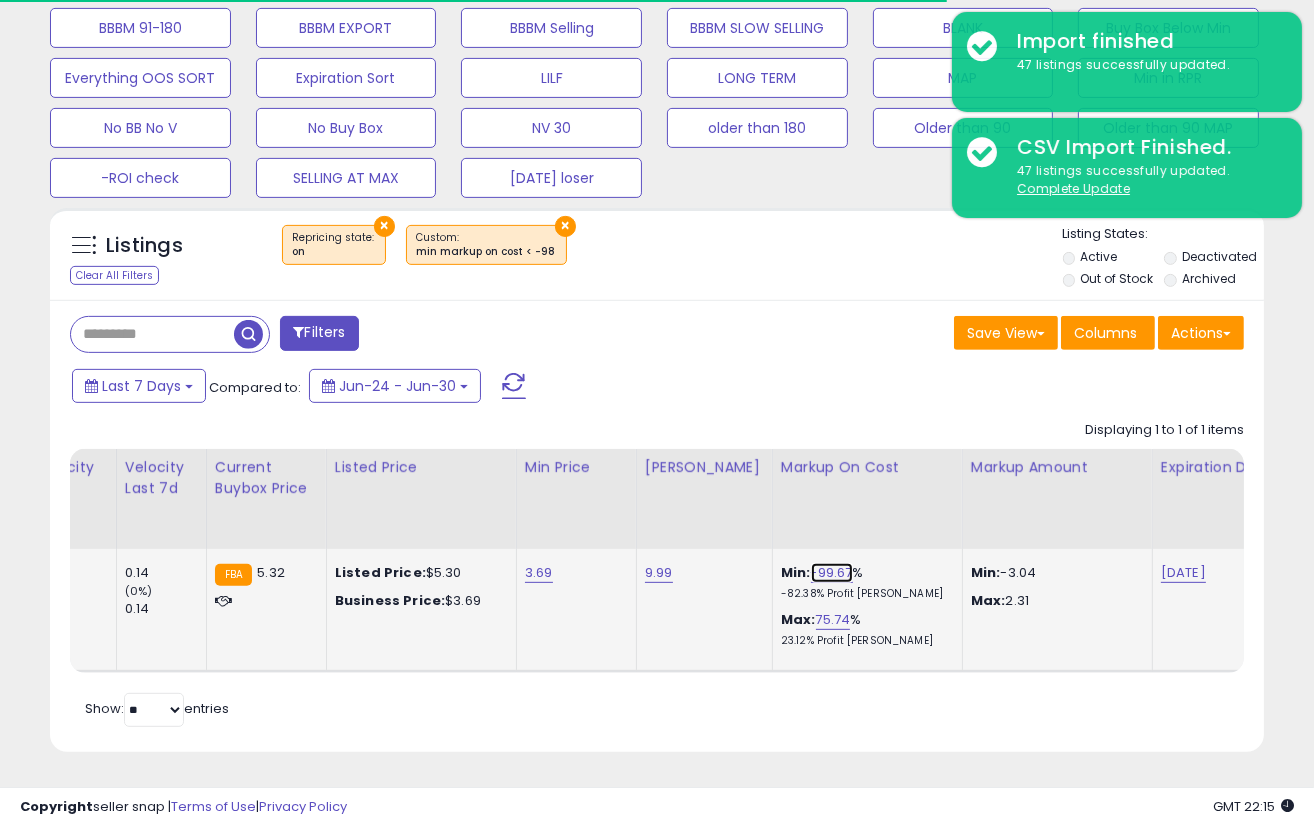 click on "-99.67" at bounding box center [832, 573] 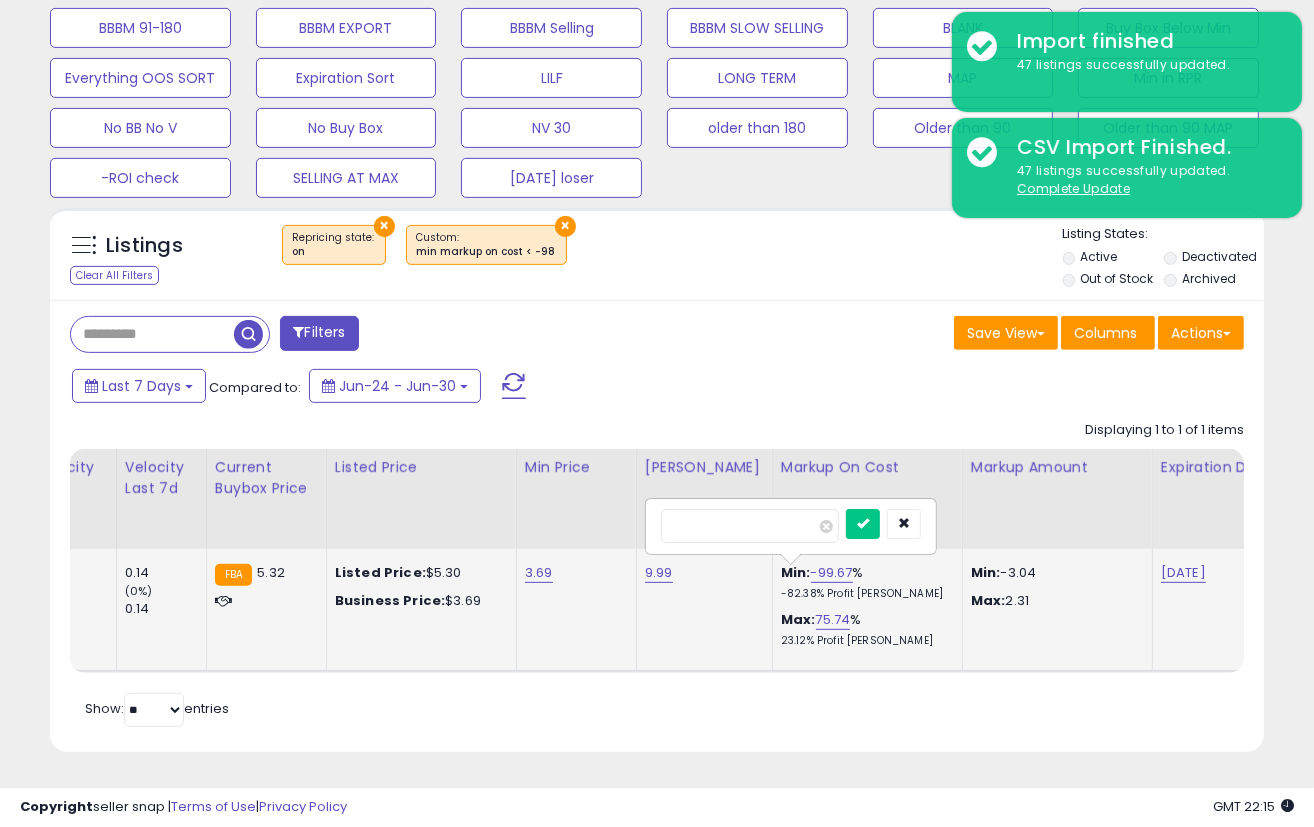 scroll, scrollTop: 999590, scrollLeft: 999297, axis: both 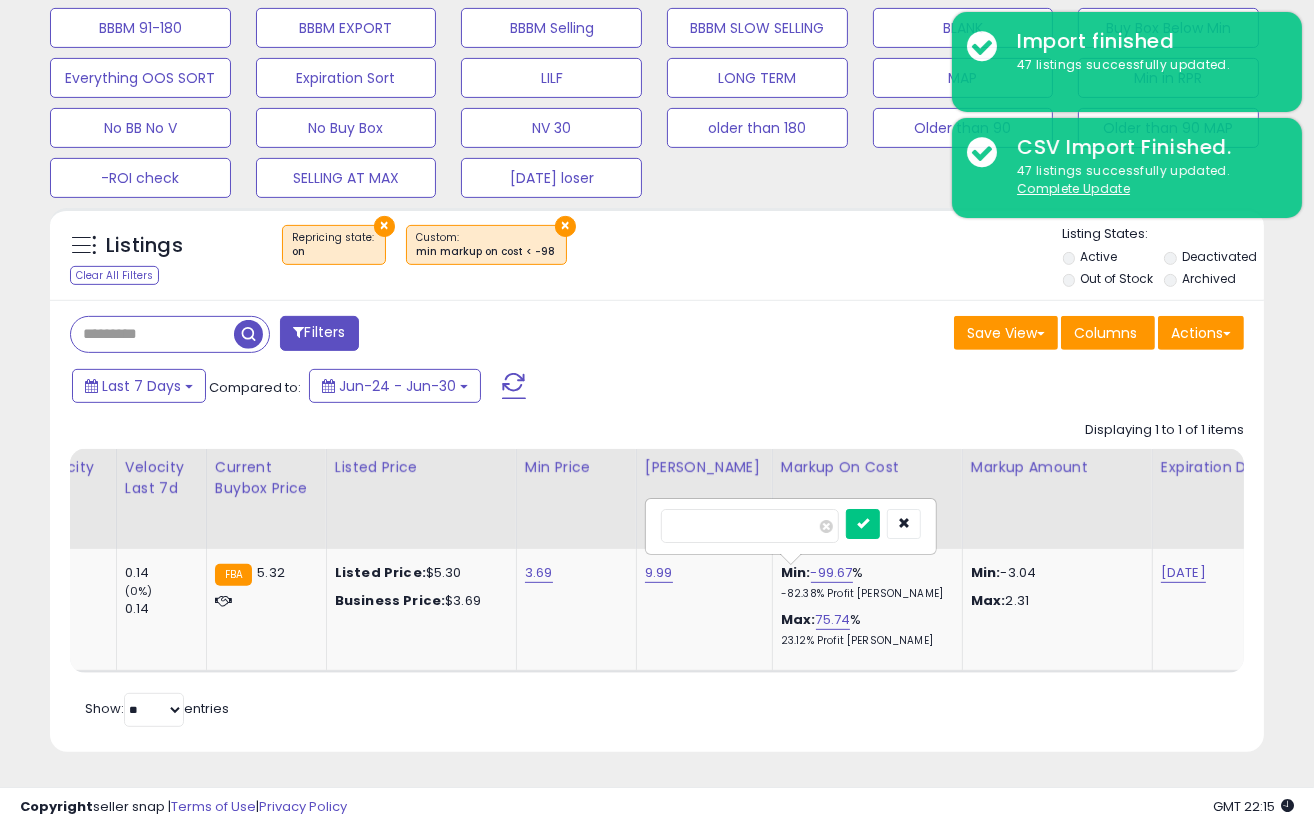 type on "***" 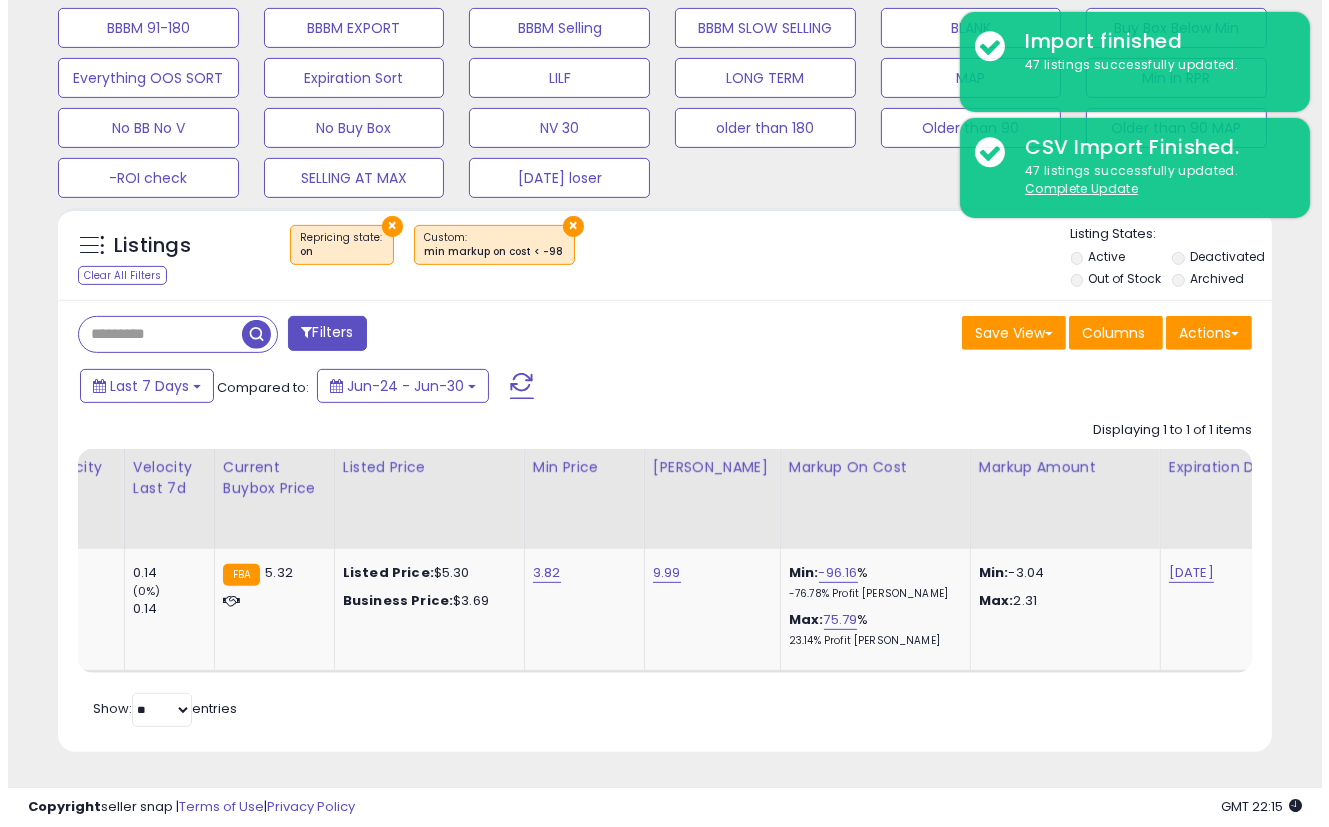 scroll, scrollTop: 120, scrollLeft: 0, axis: vertical 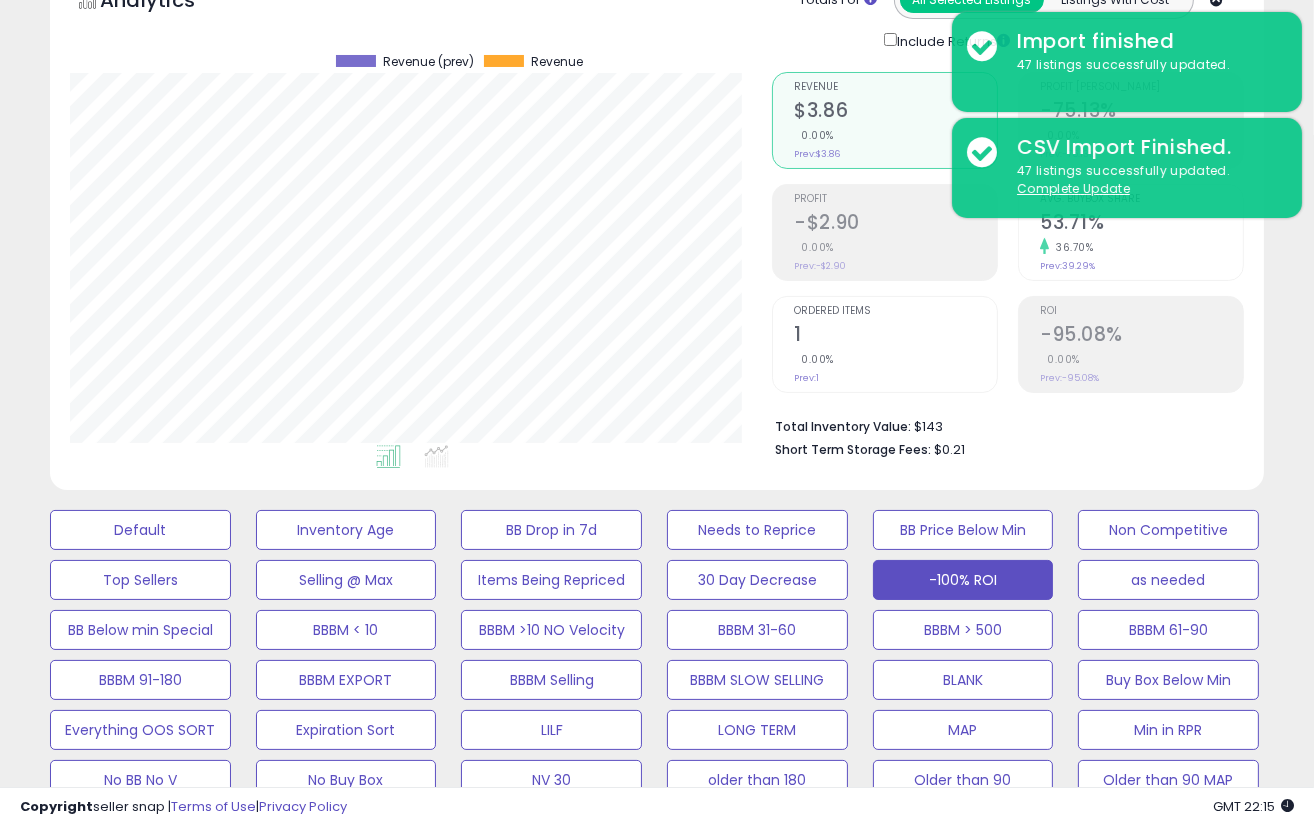 click on "Total Inventory Value:   $143
Short Term Storage Fees:   $0.21" at bounding box center [1008, 431] 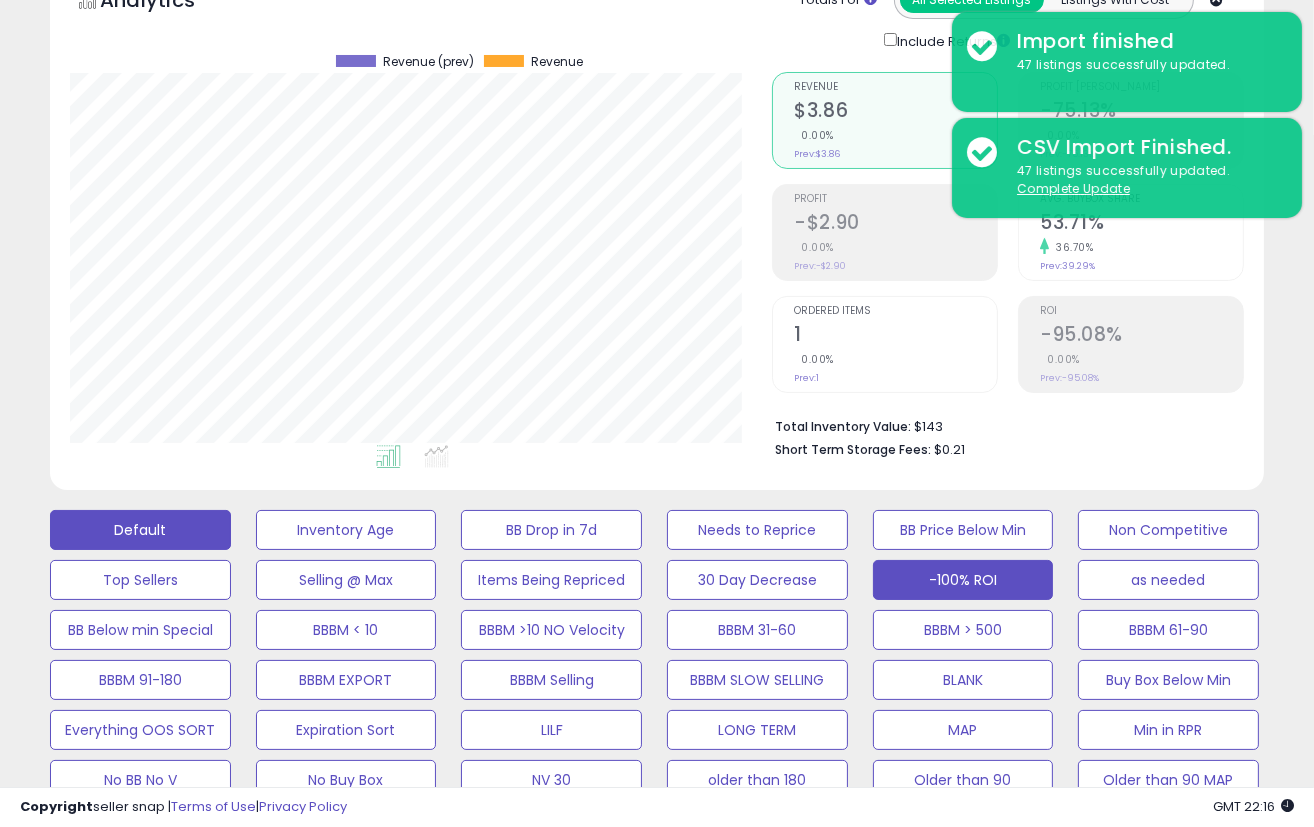 click on "Default" at bounding box center [140, 530] 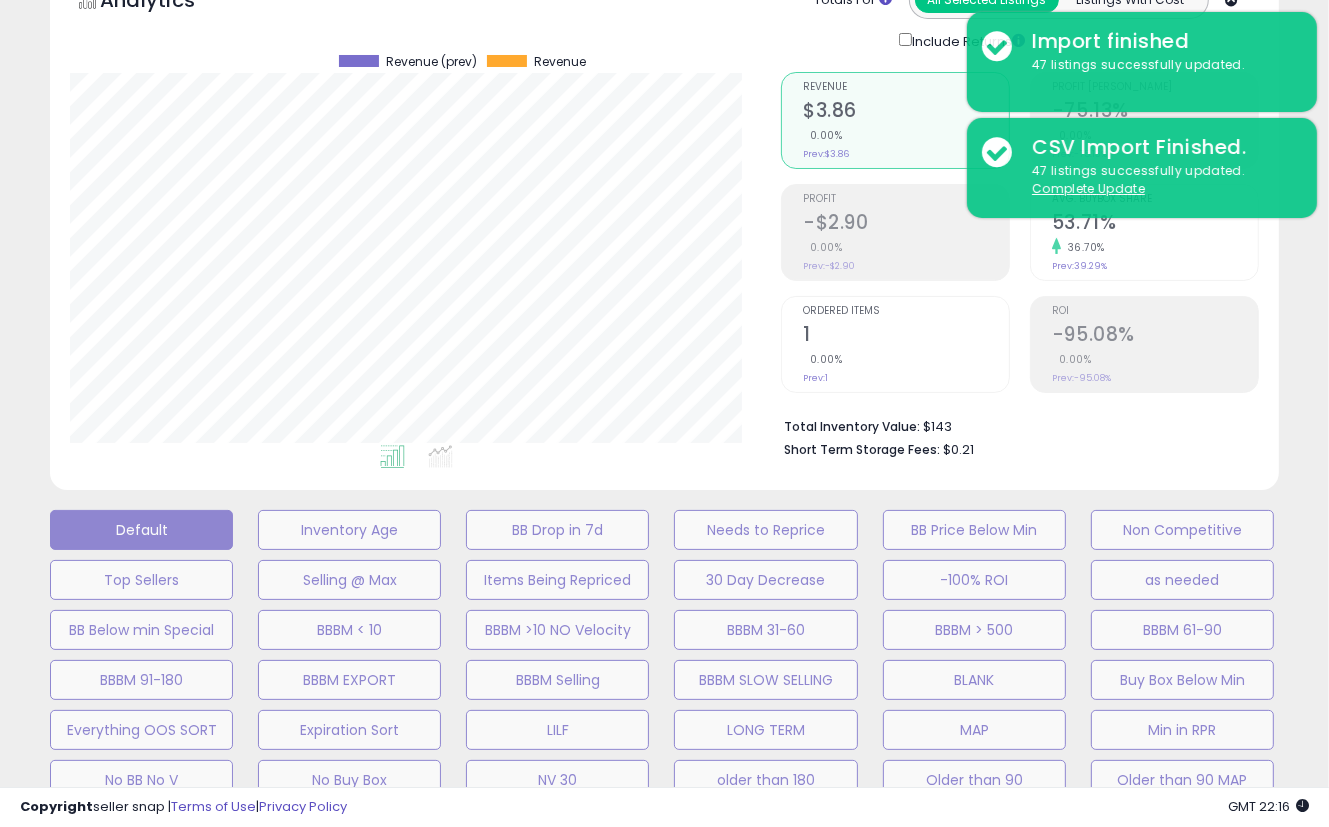 scroll, scrollTop: 999590, scrollLeft: 999288, axis: both 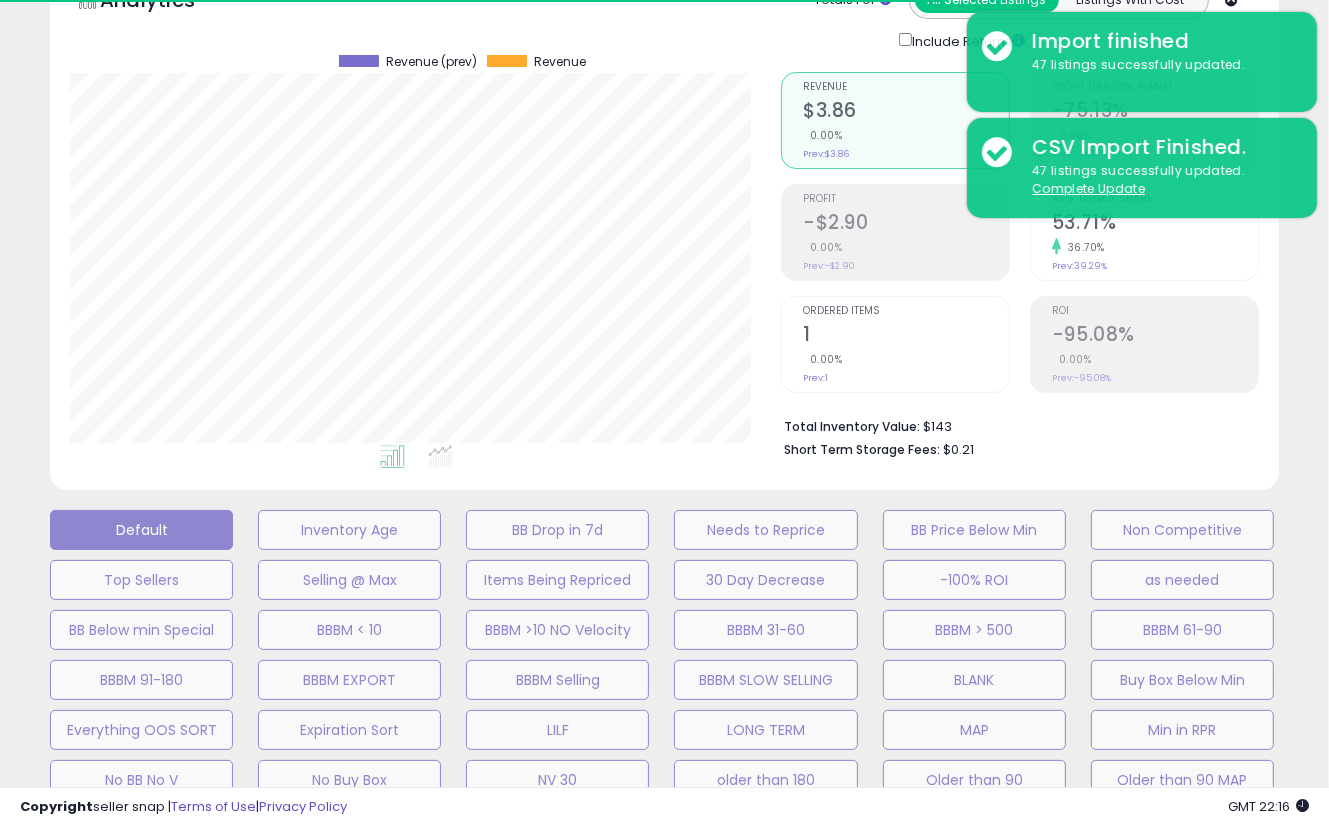 select on "**" 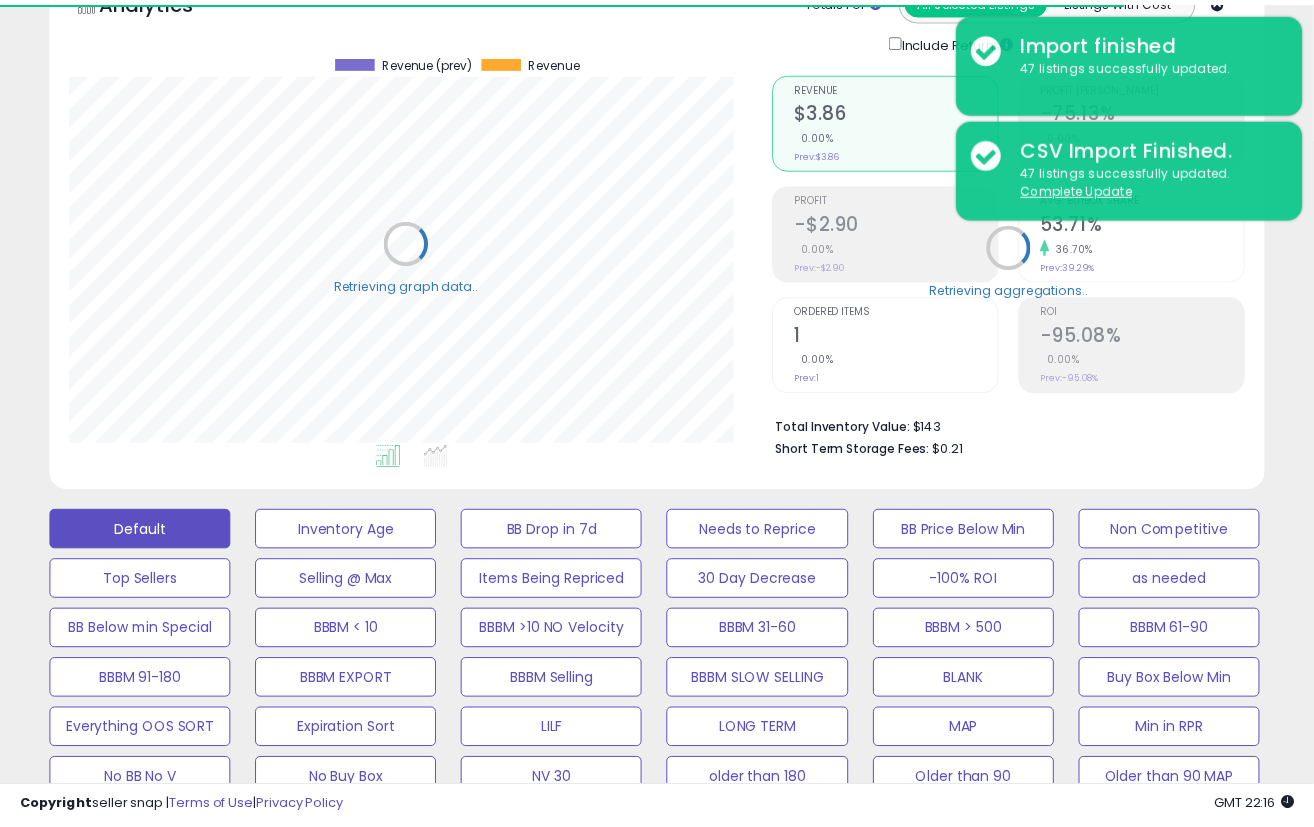 scroll, scrollTop: 453, scrollLeft: 0, axis: vertical 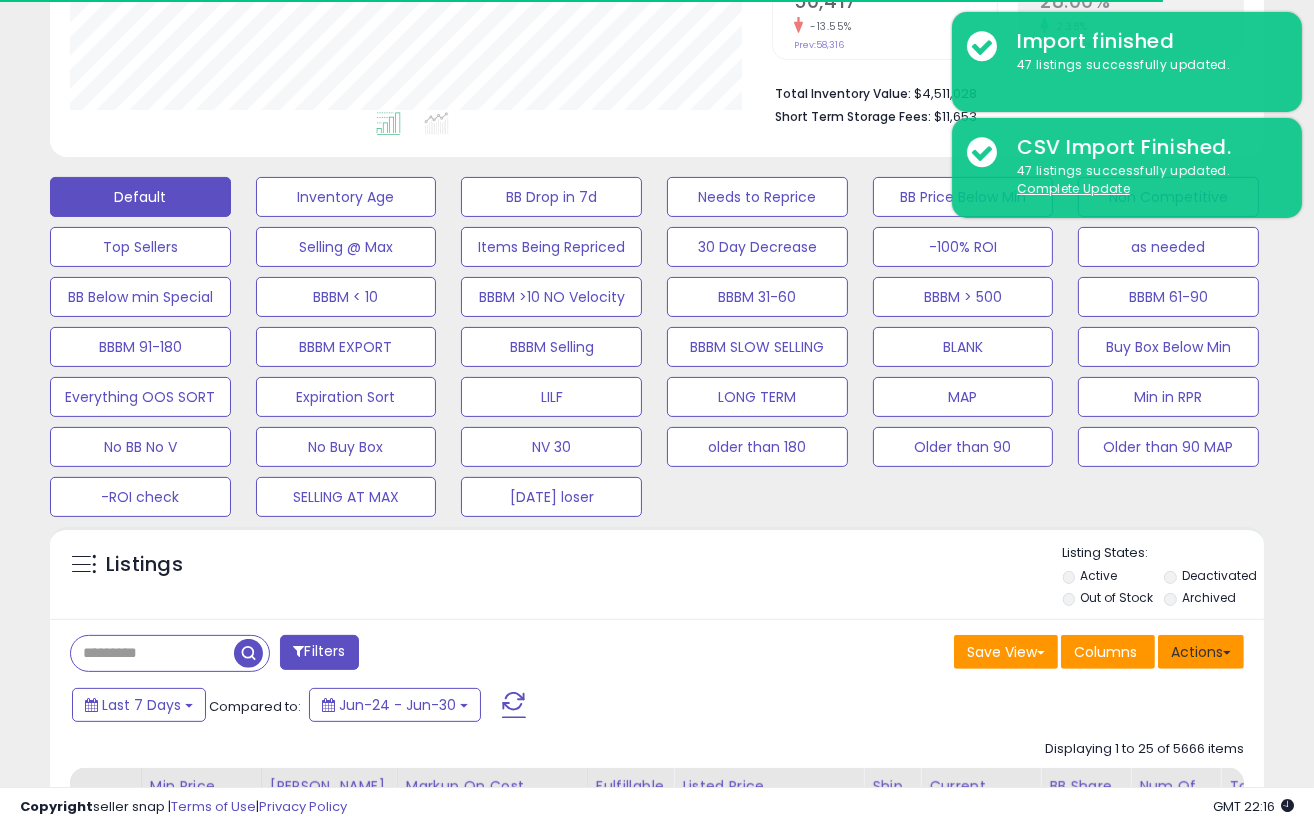 click on "Actions" at bounding box center (1201, 652) 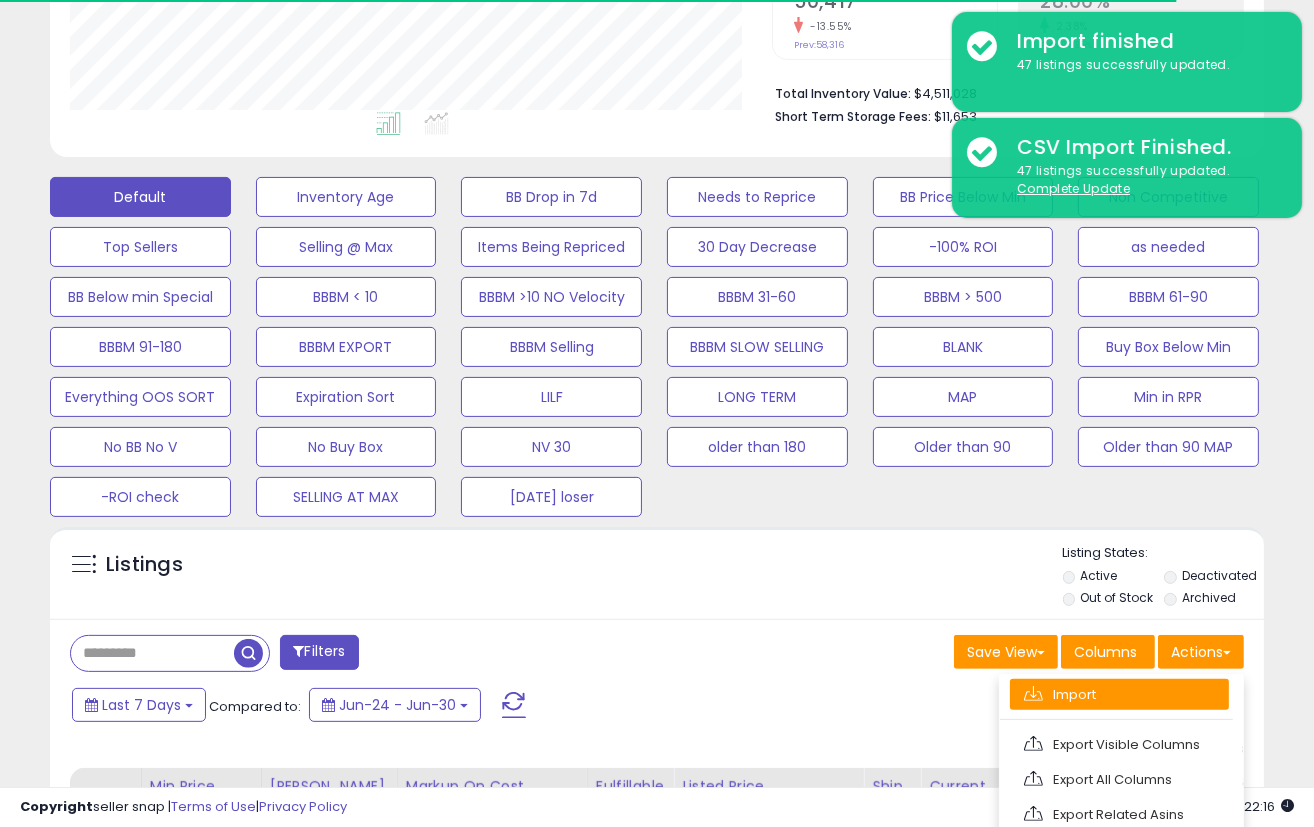 click on "Import" at bounding box center (1119, 694) 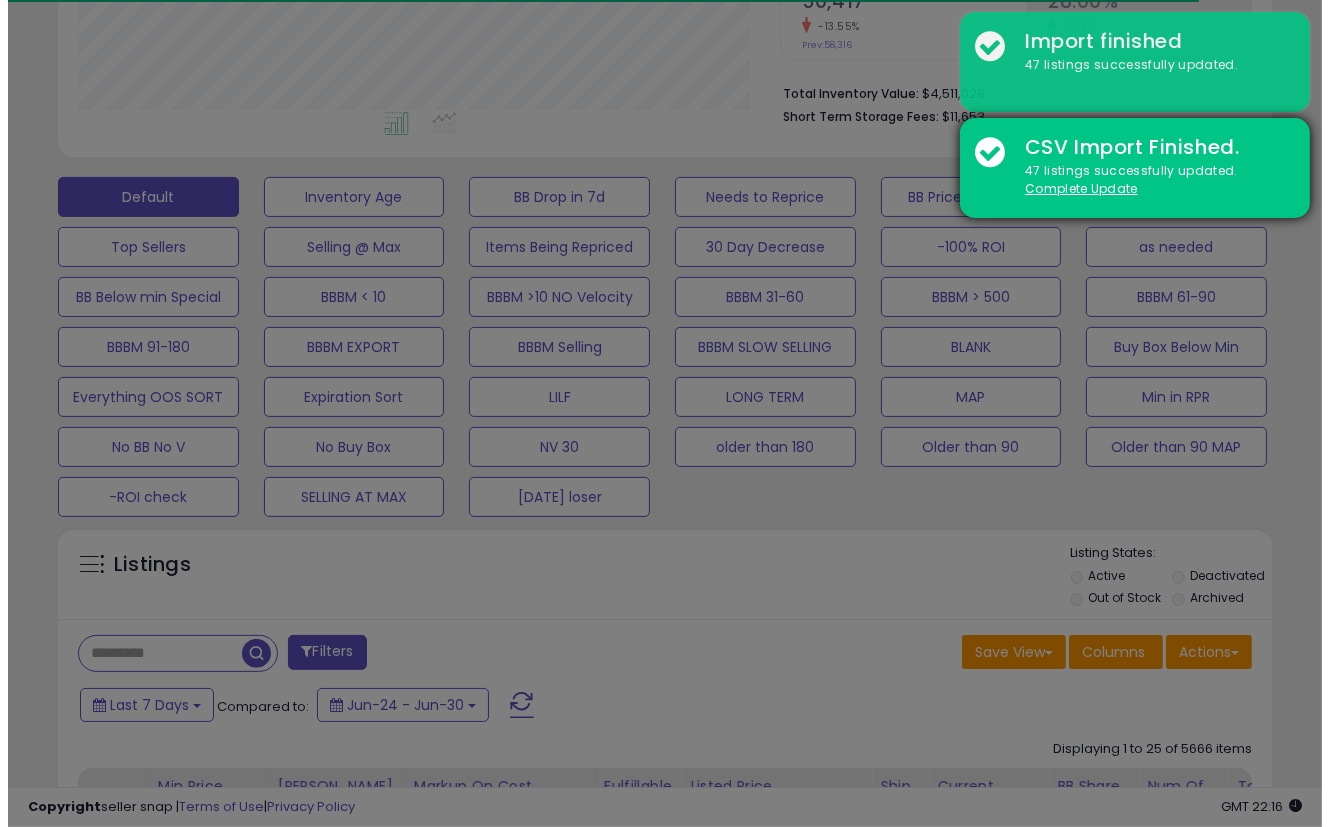 scroll, scrollTop: 999590, scrollLeft: 999288, axis: both 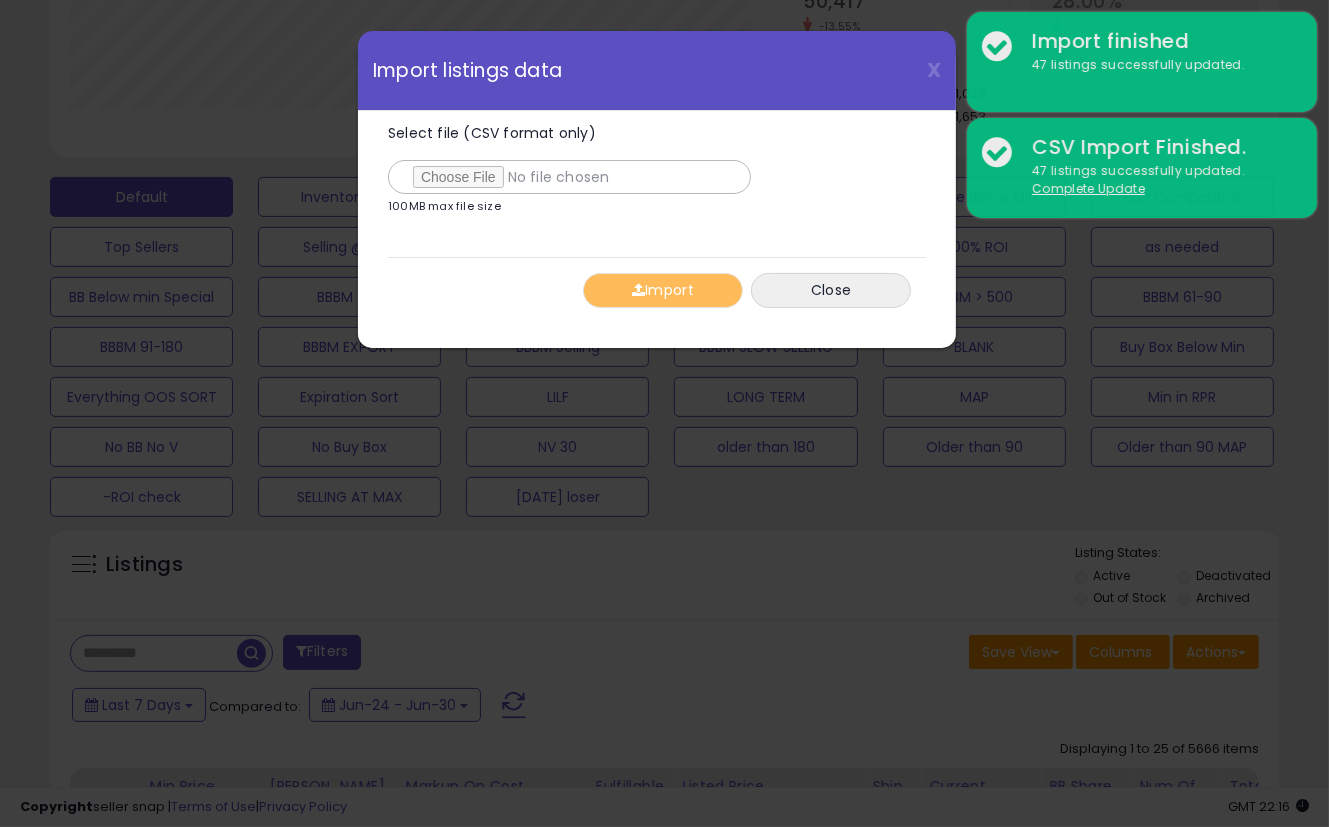 type on "**********" 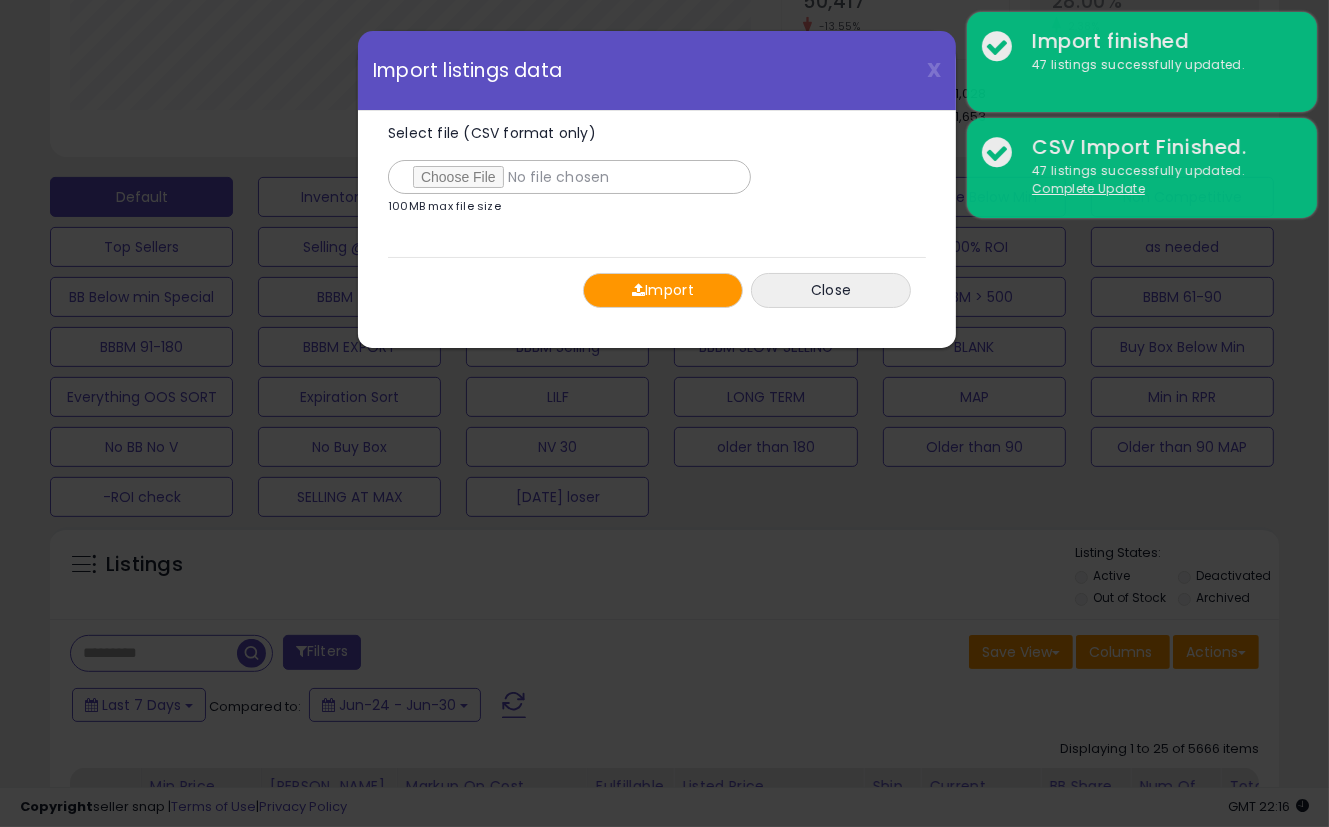 click on "Import" at bounding box center (663, 290) 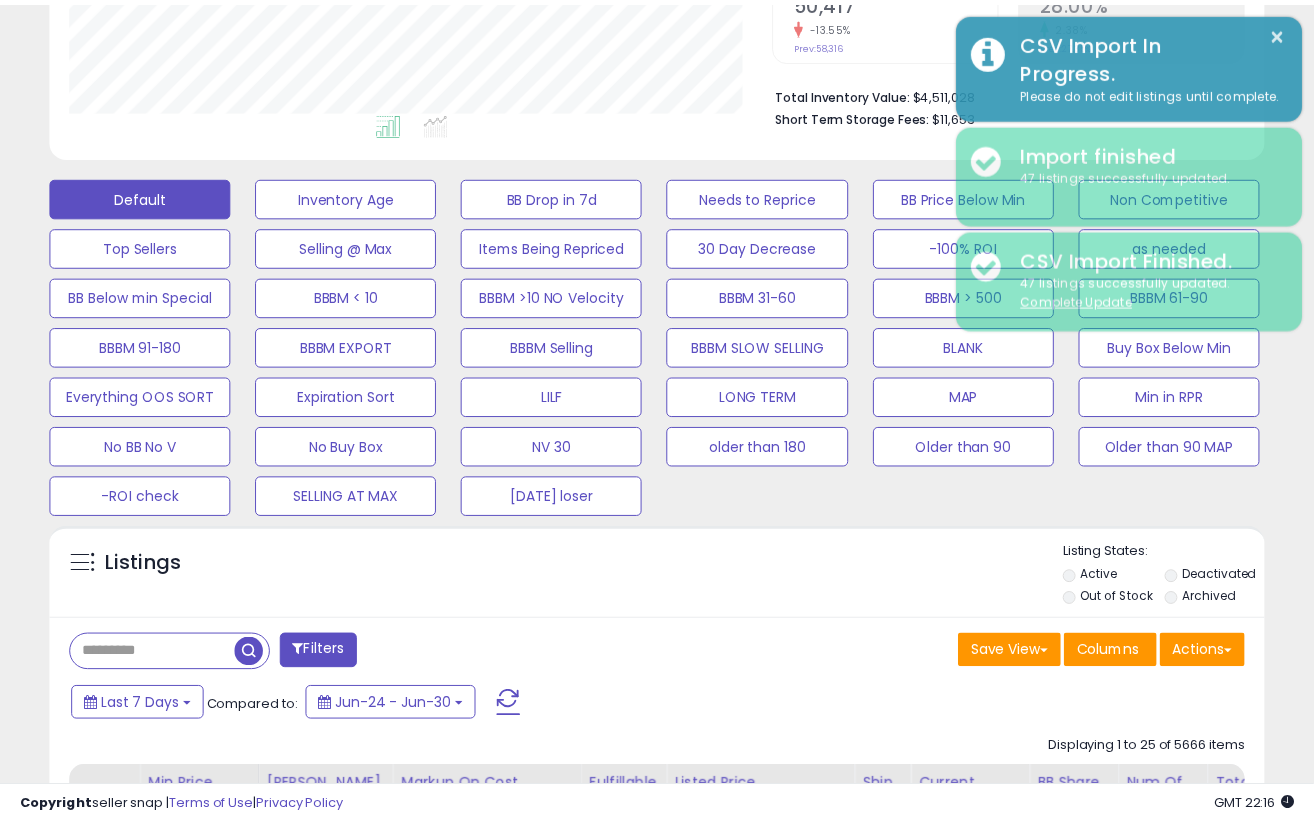 scroll, scrollTop: 410, scrollLeft: 702, axis: both 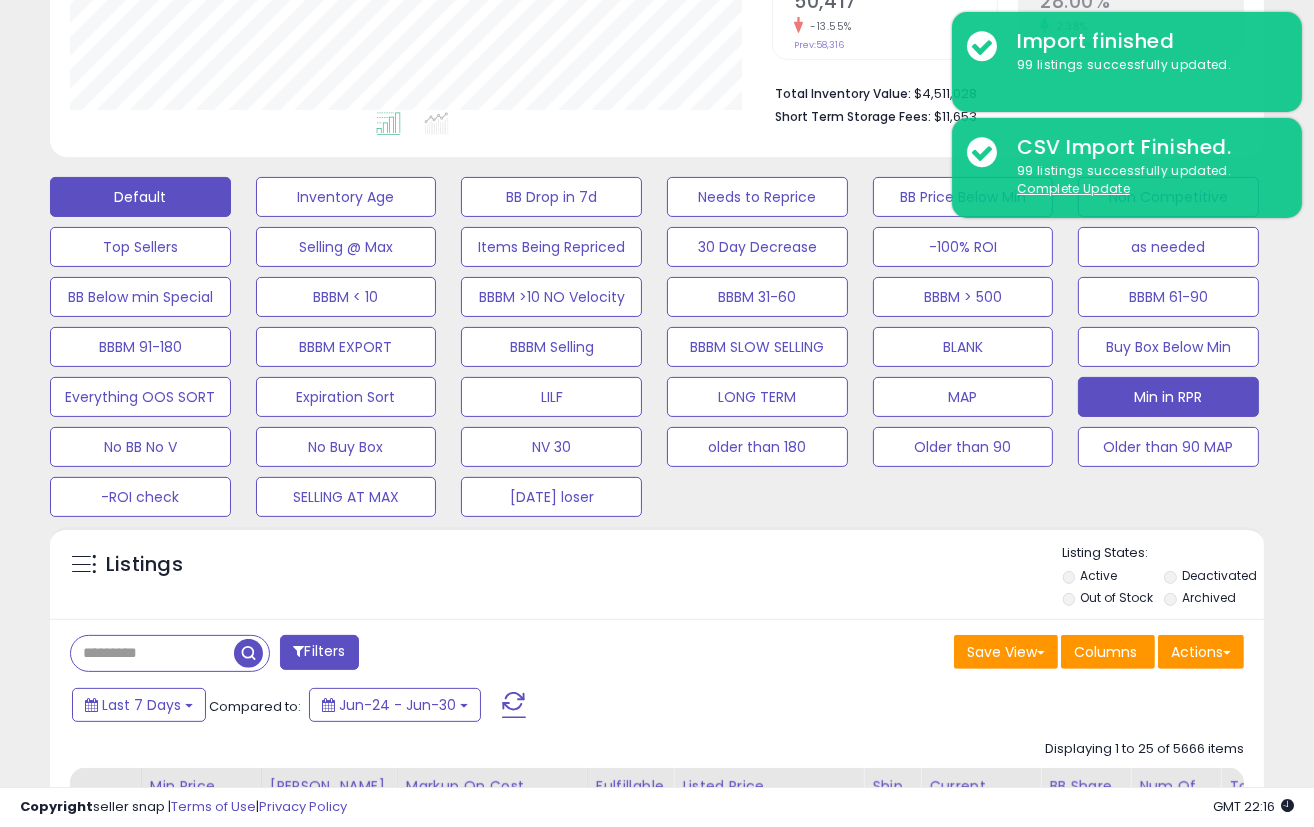 click on "Min in RPR" at bounding box center [346, 197] 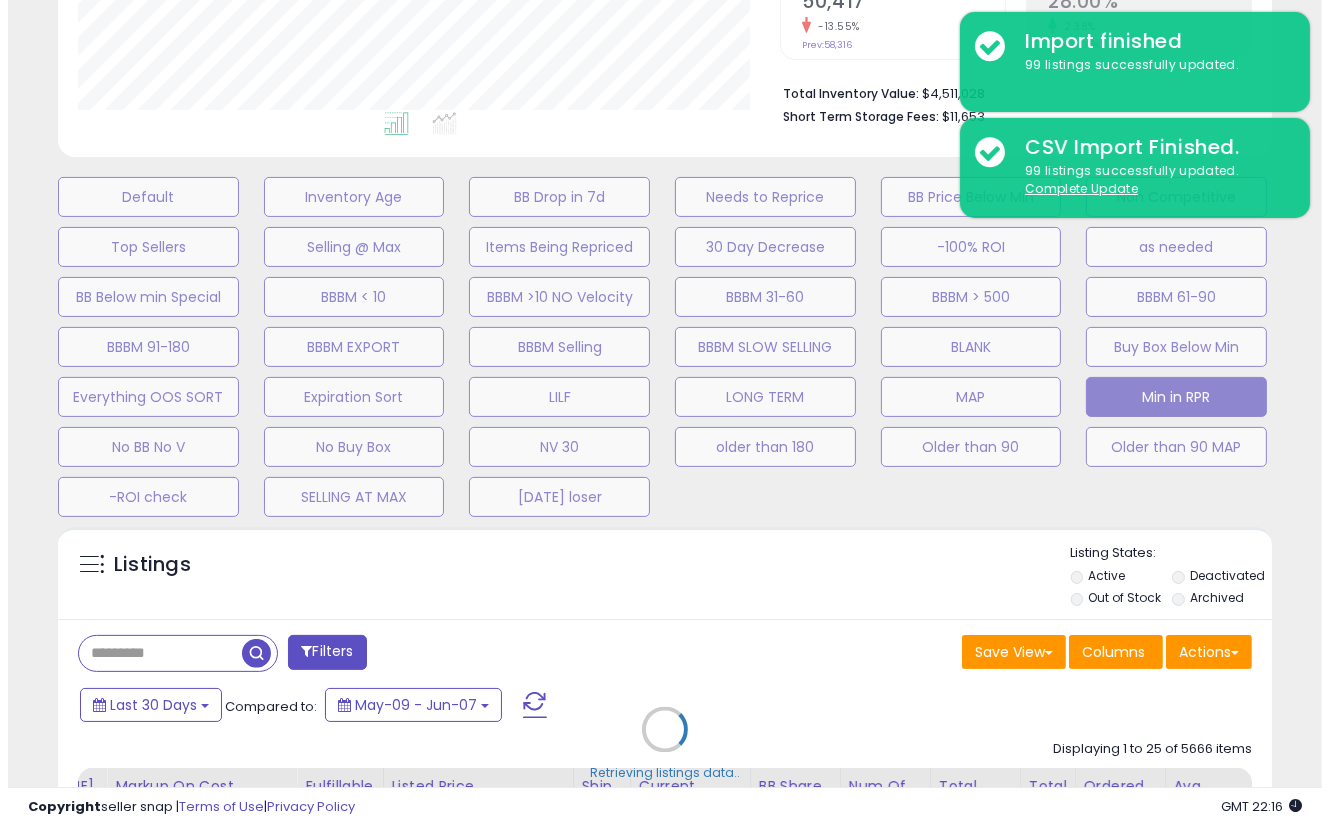 scroll, scrollTop: 999590, scrollLeft: 999288, axis: both 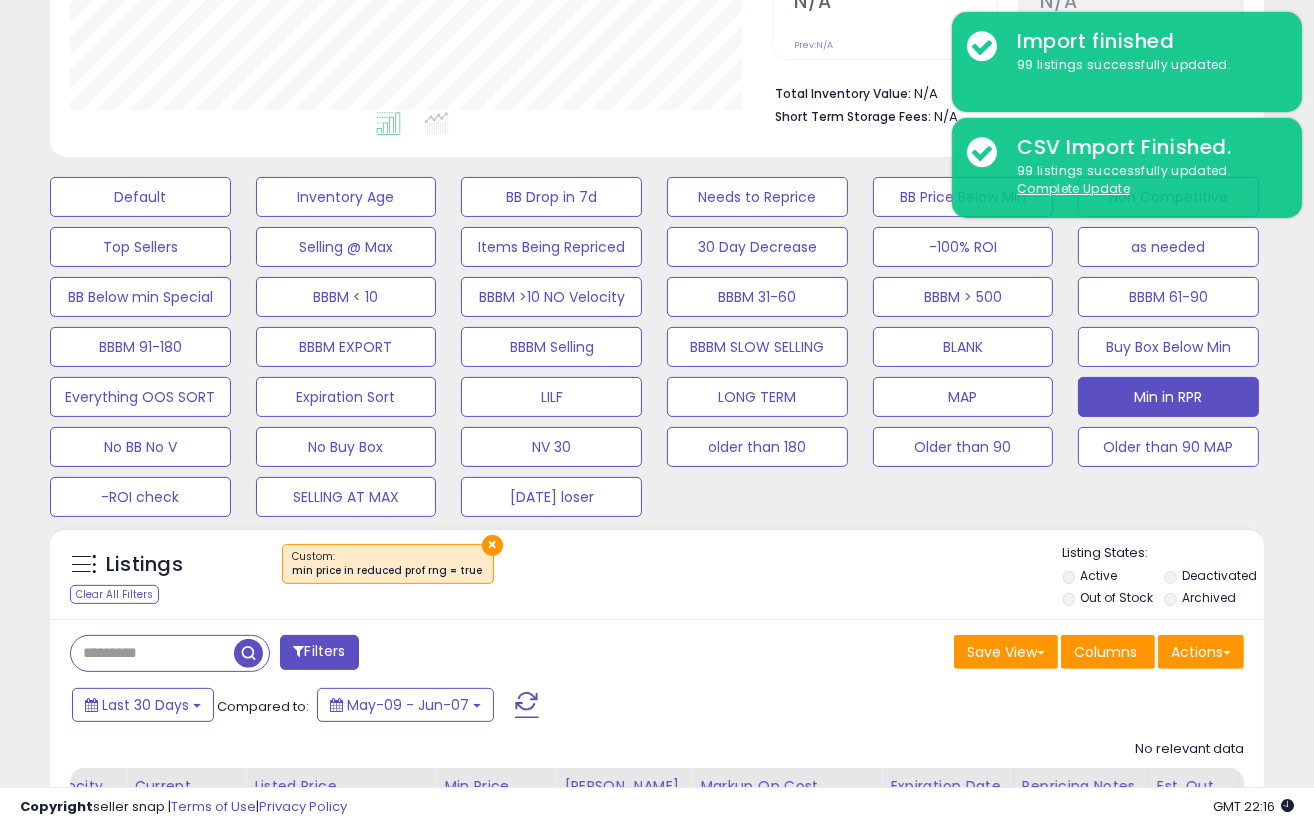 click on "×" at bounding box center (660, 572) 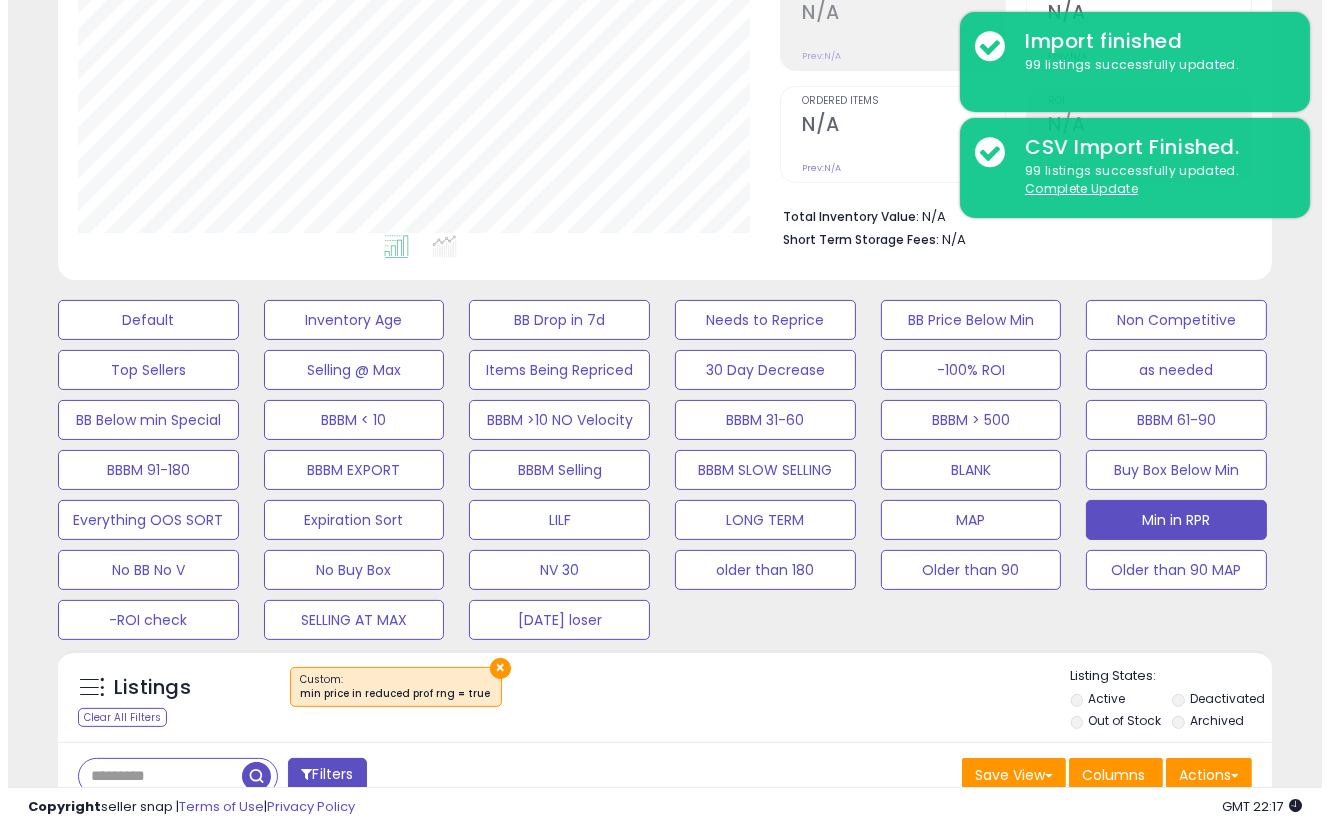 scroll, scrollTop: 333, scrollLeft: 0, axis: vertical 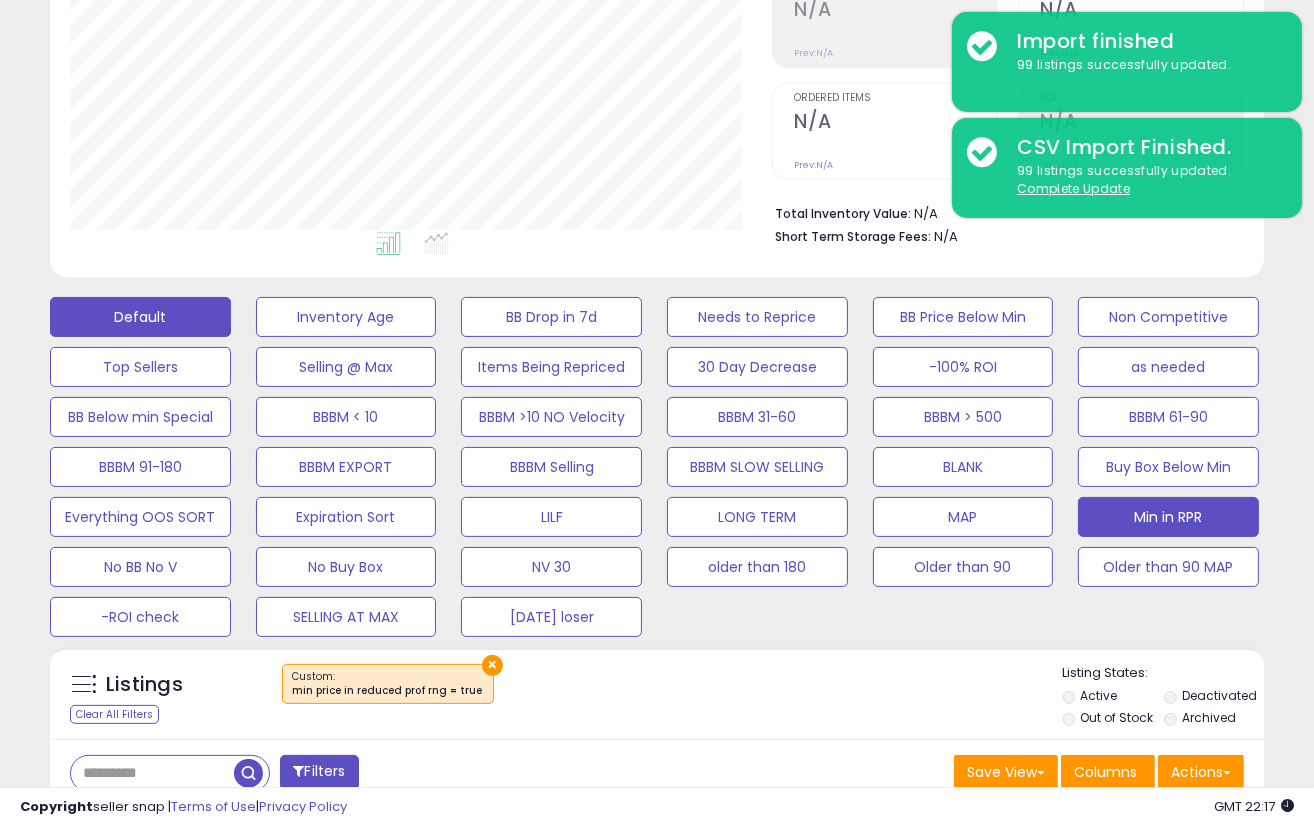 click on "Default" at bounding box center [140, 317] 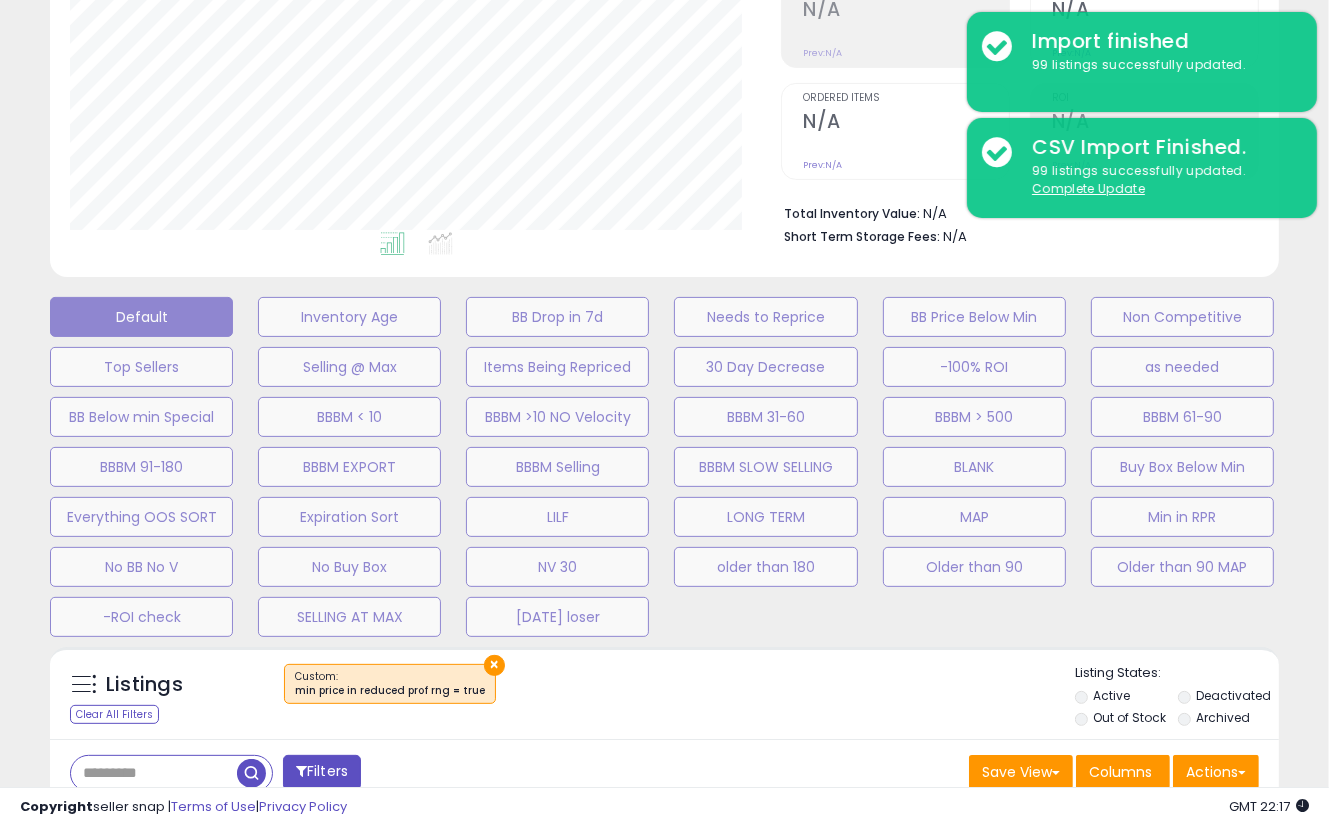 scroll, scrollTop: 999590, scrollLeft: 999288, axis: both 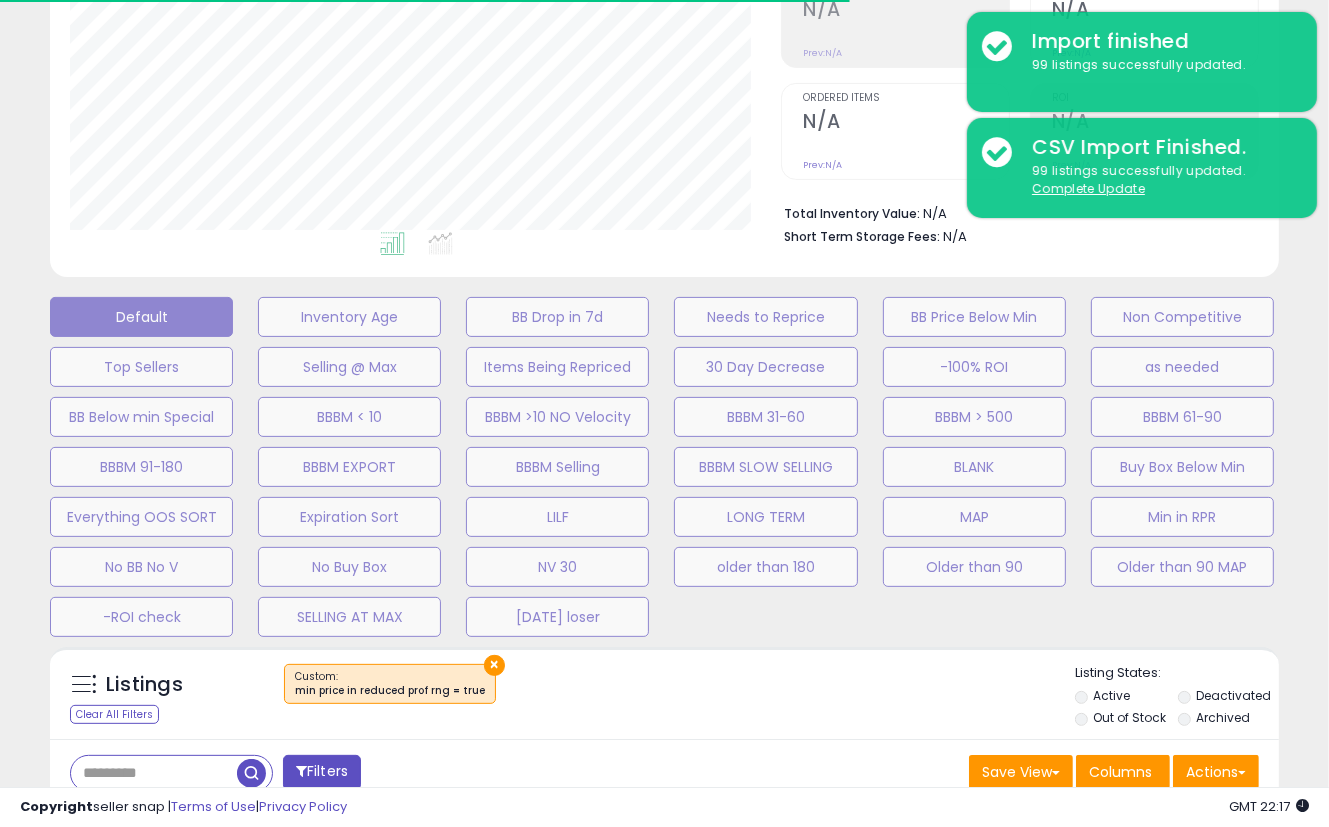 click at bounding box center (1314, 812) 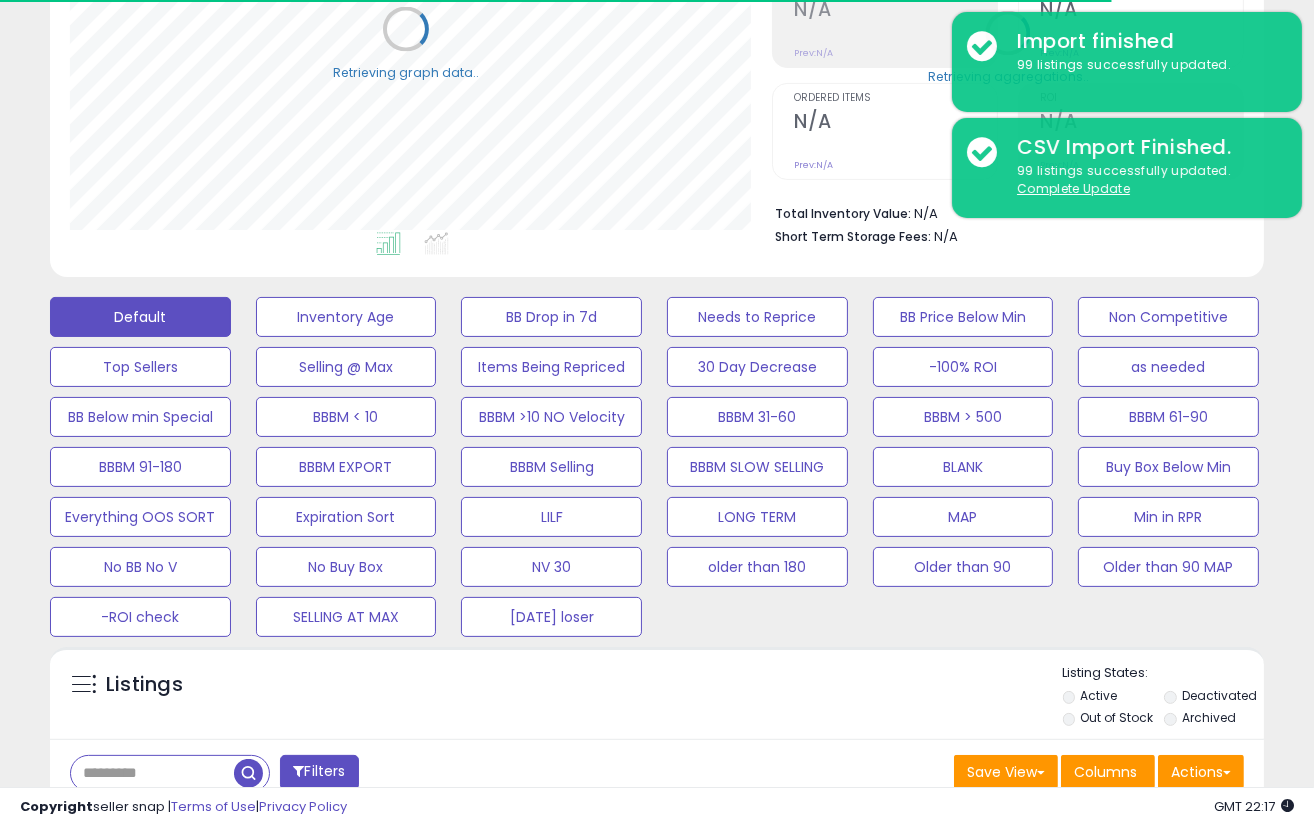 scroll, scrollTop: 410, scrollLeft: 702, axis: both 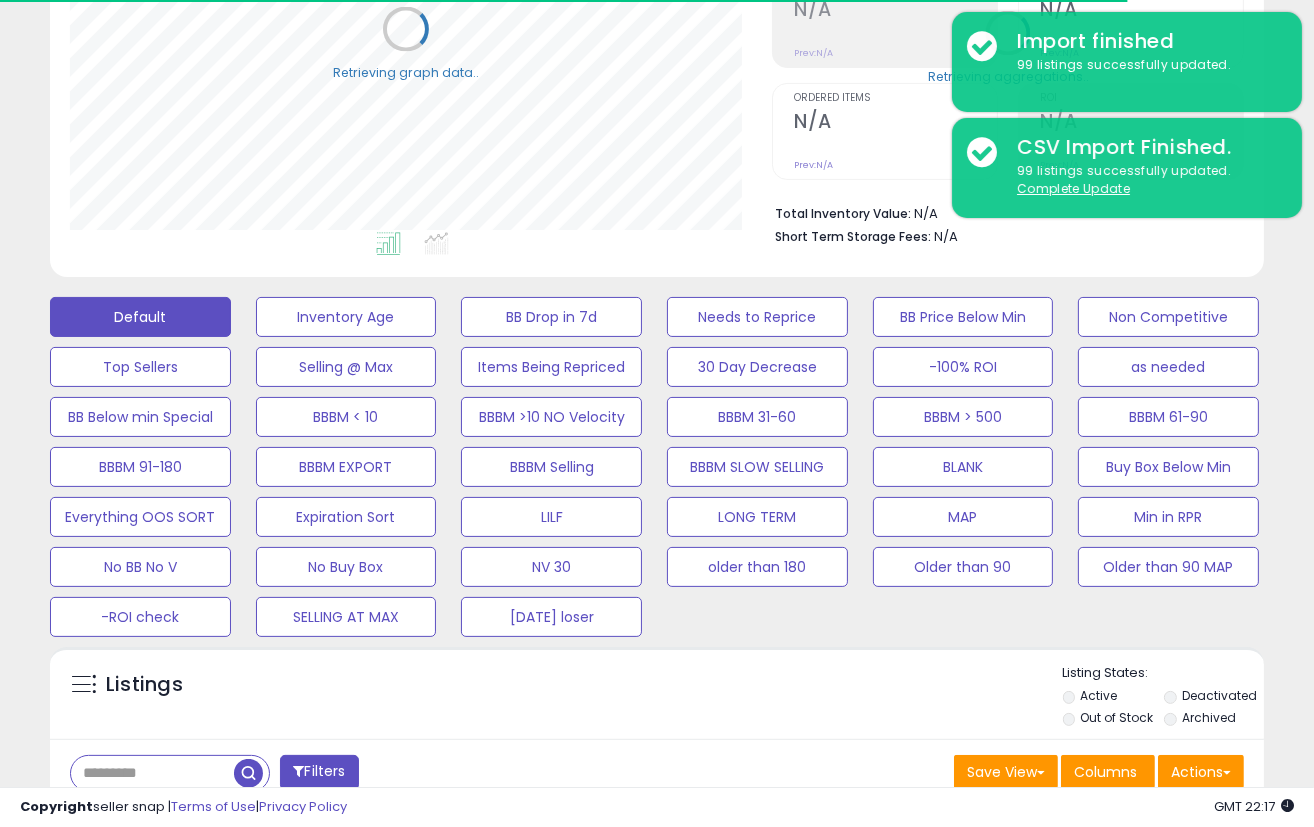 click on "Listings
Active" at bounding box center (657, 2661) 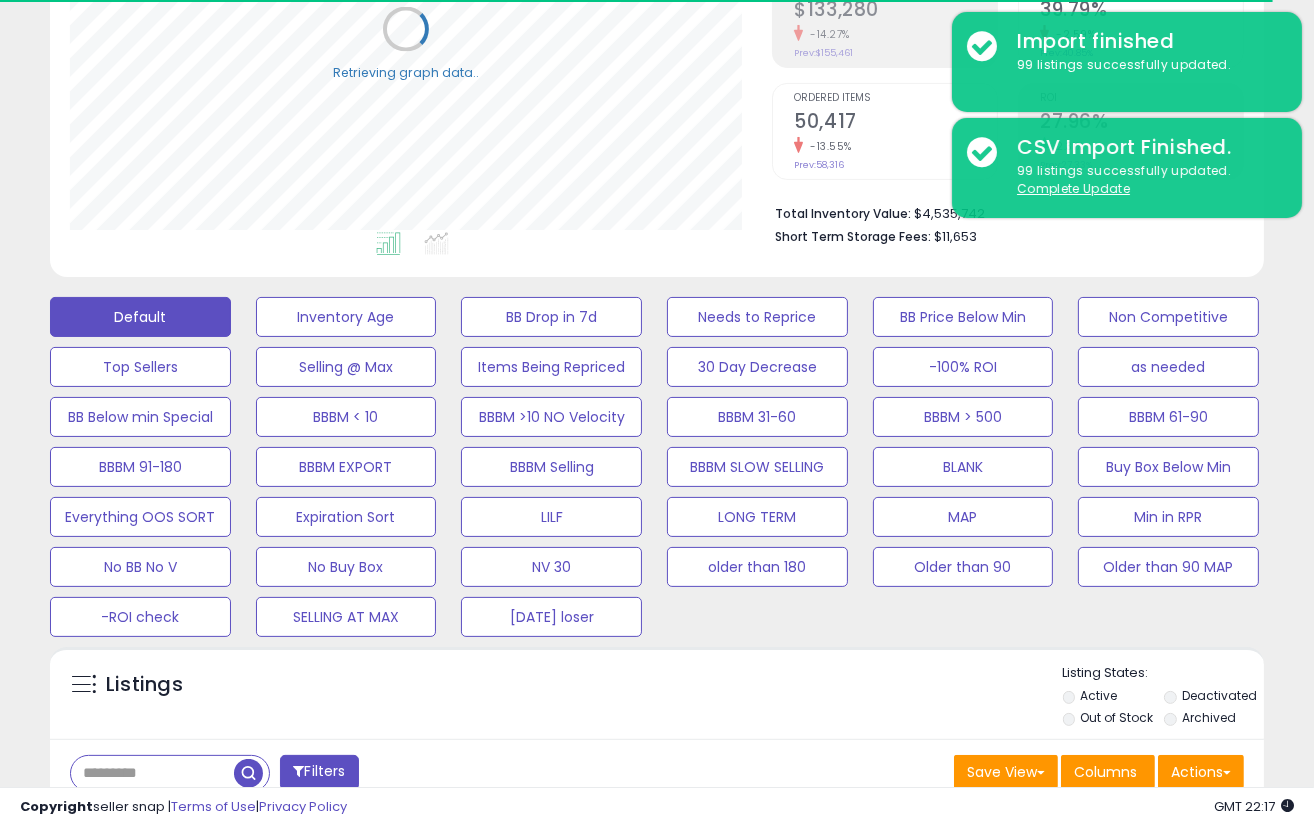 scroll, scrollTop: 666, scrollLeft: 0, axis: vertical 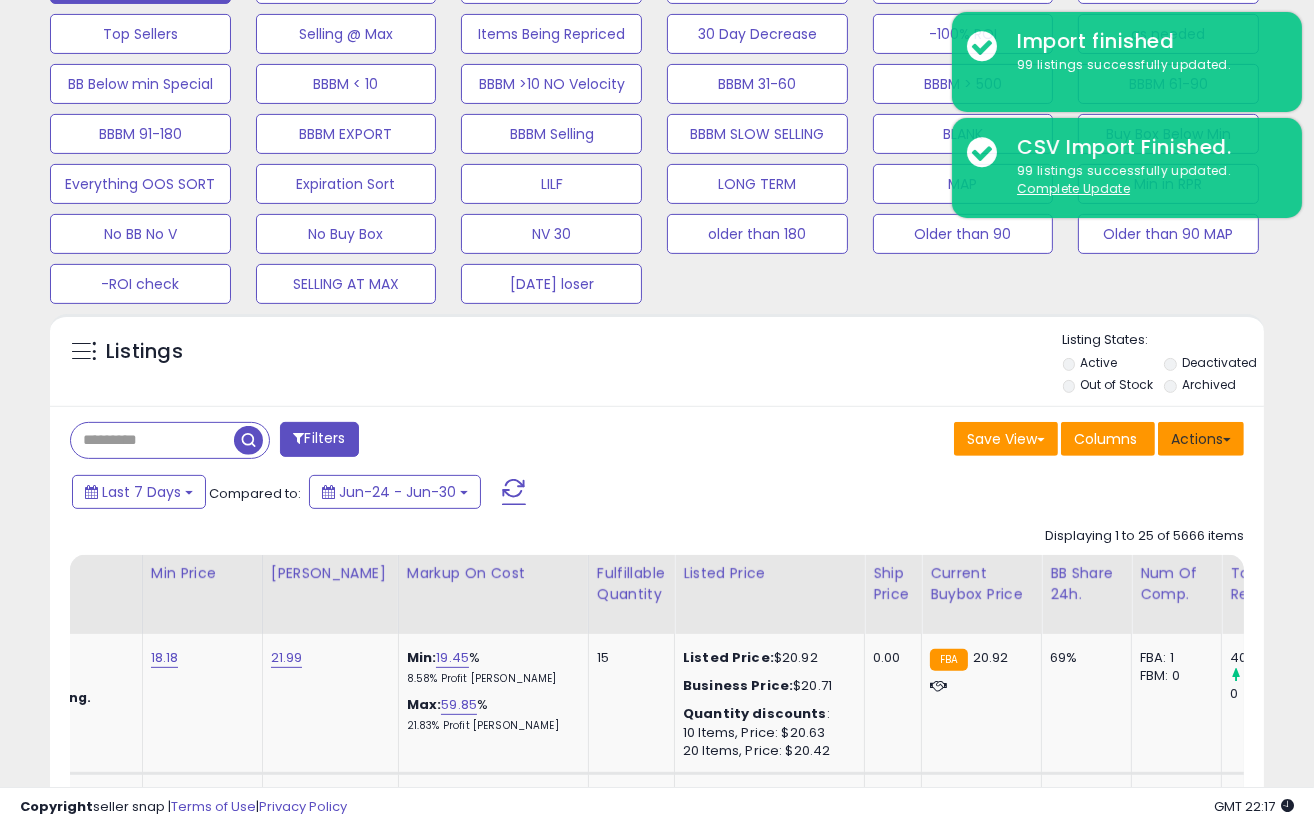 click on "Actions" at bounding box center (1201, 439) 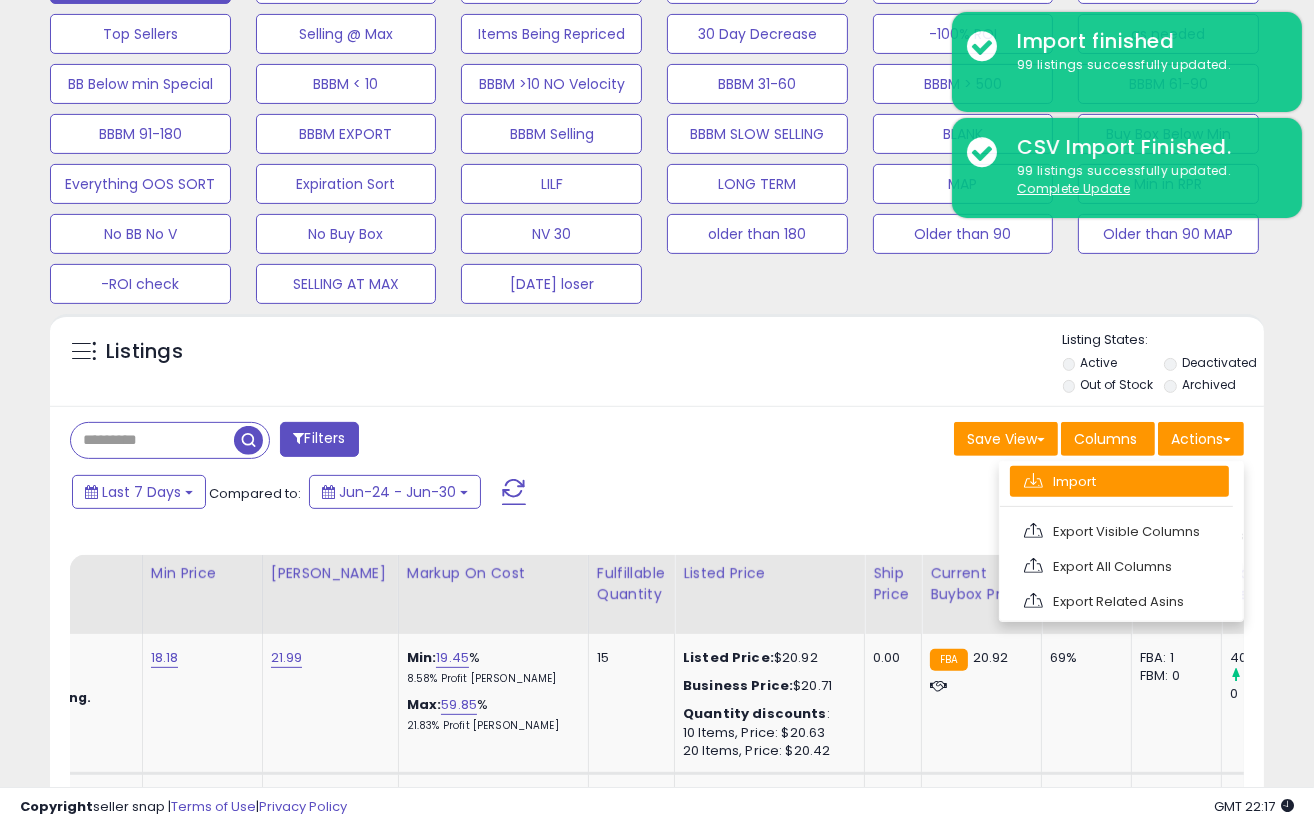 click on "Import" at bounding box center [1119, 481] 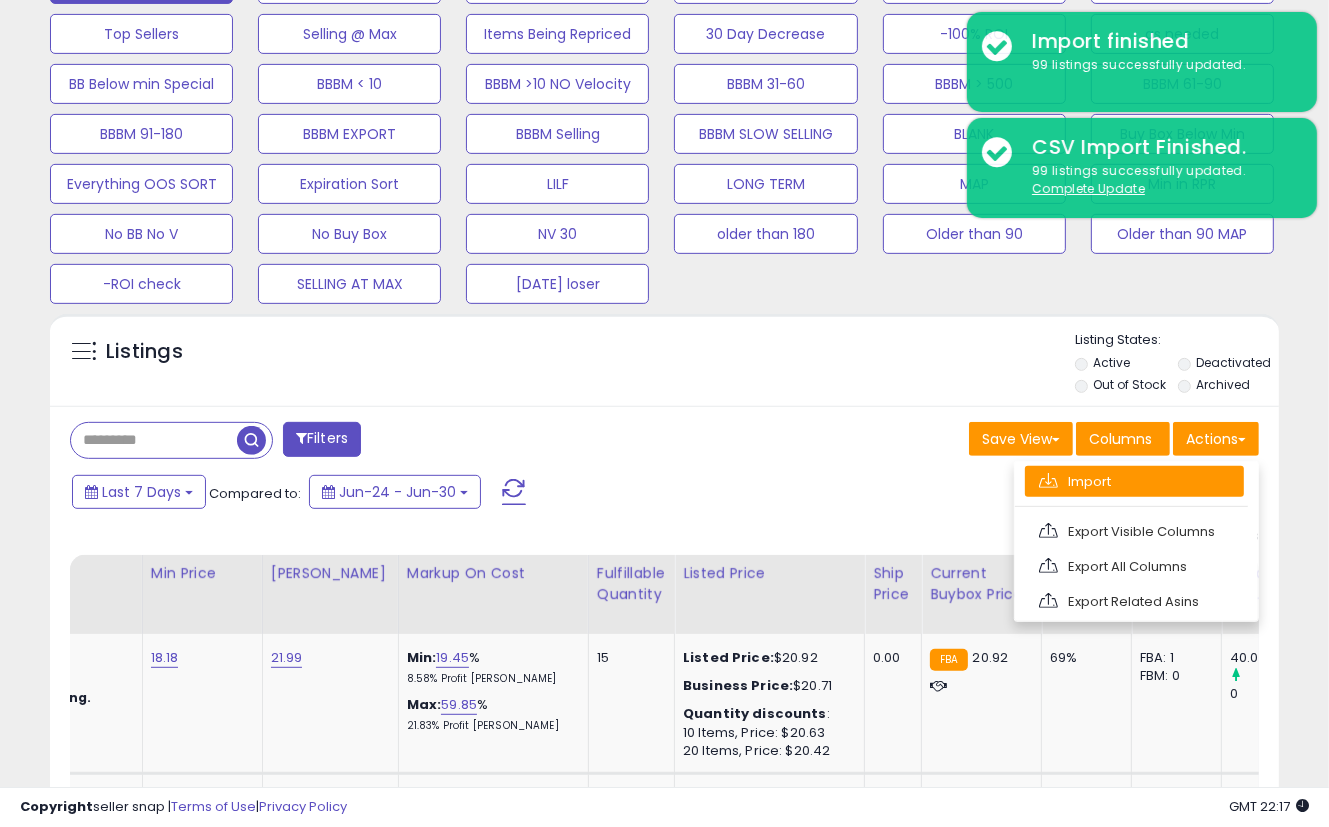 scroll, scrollTop: 999590, scrollLeft: 999288, axis: both 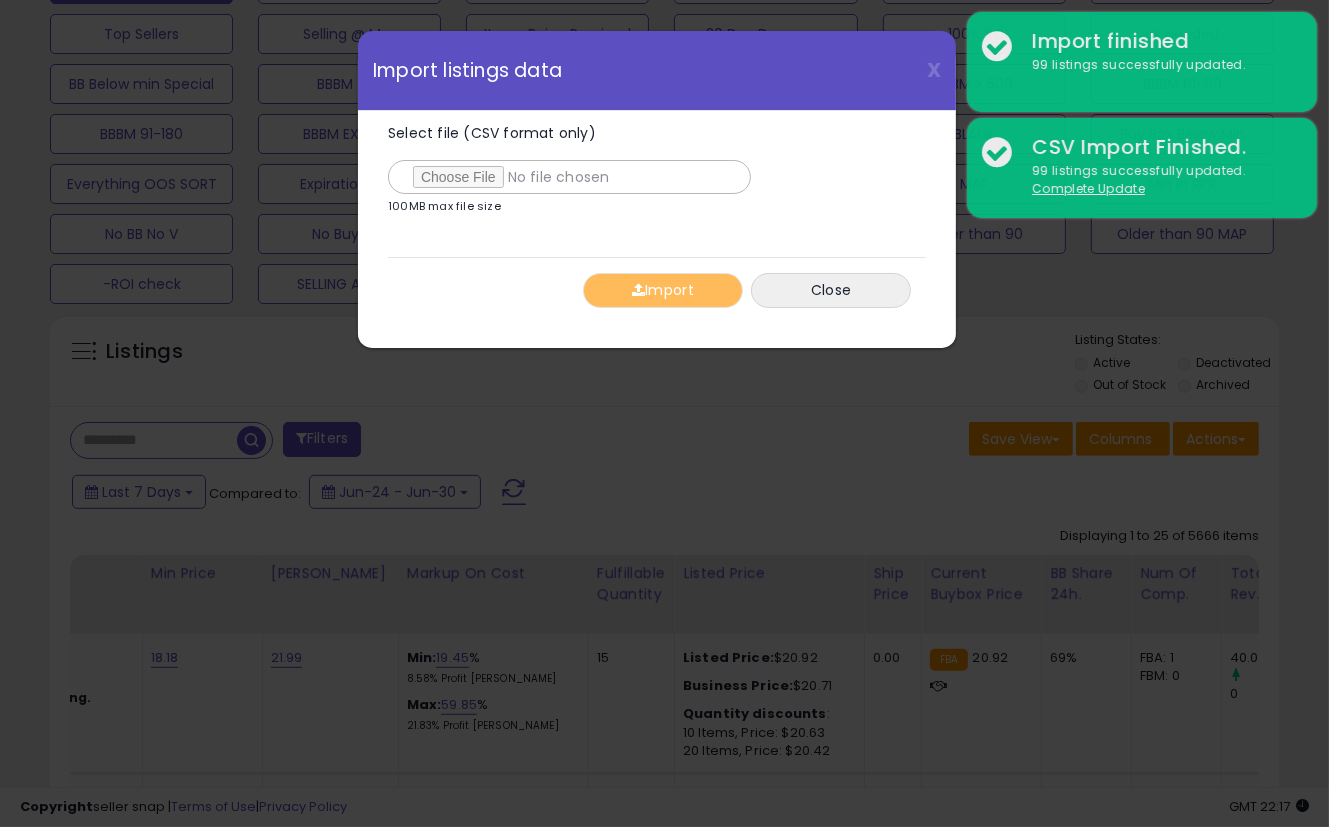 type on "**********" 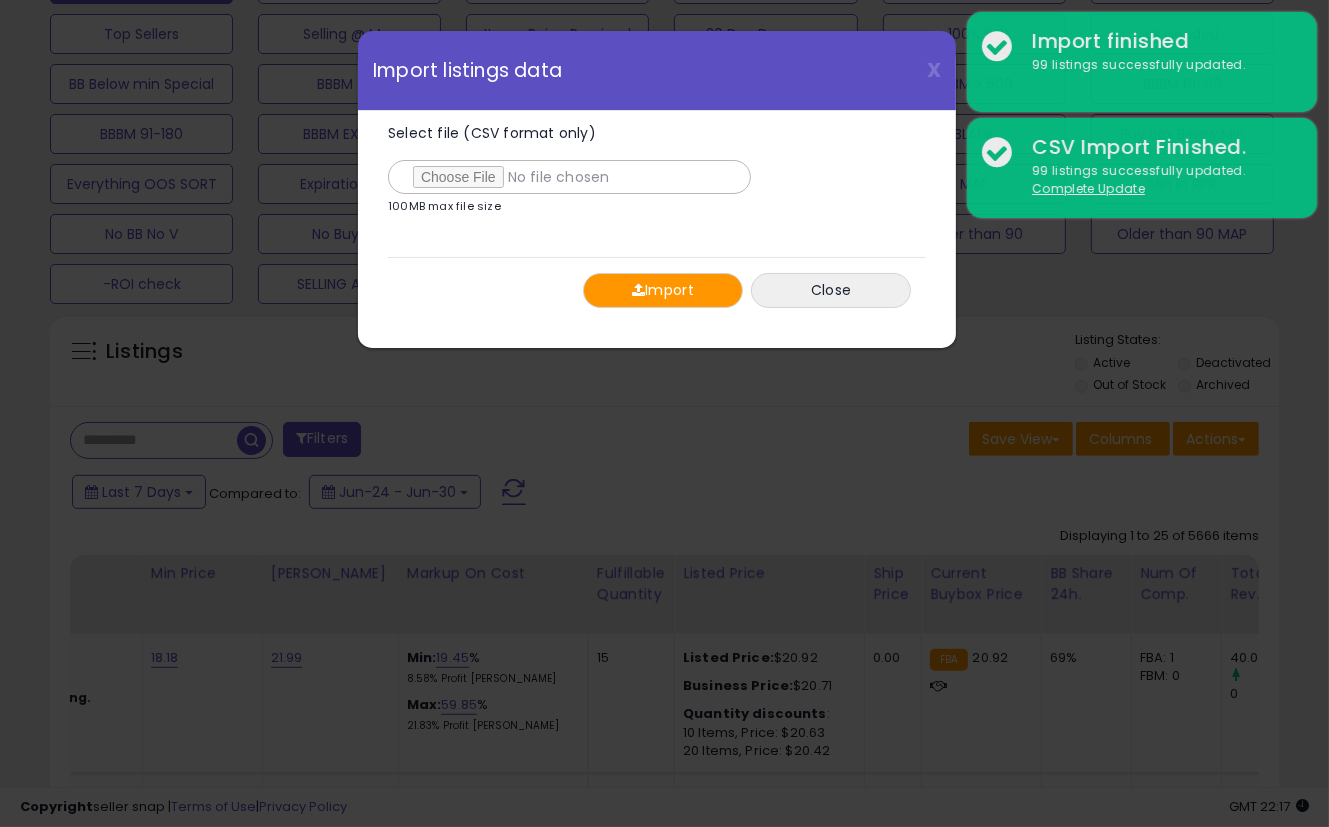 click on "Import" at bounding box center (663, 290) 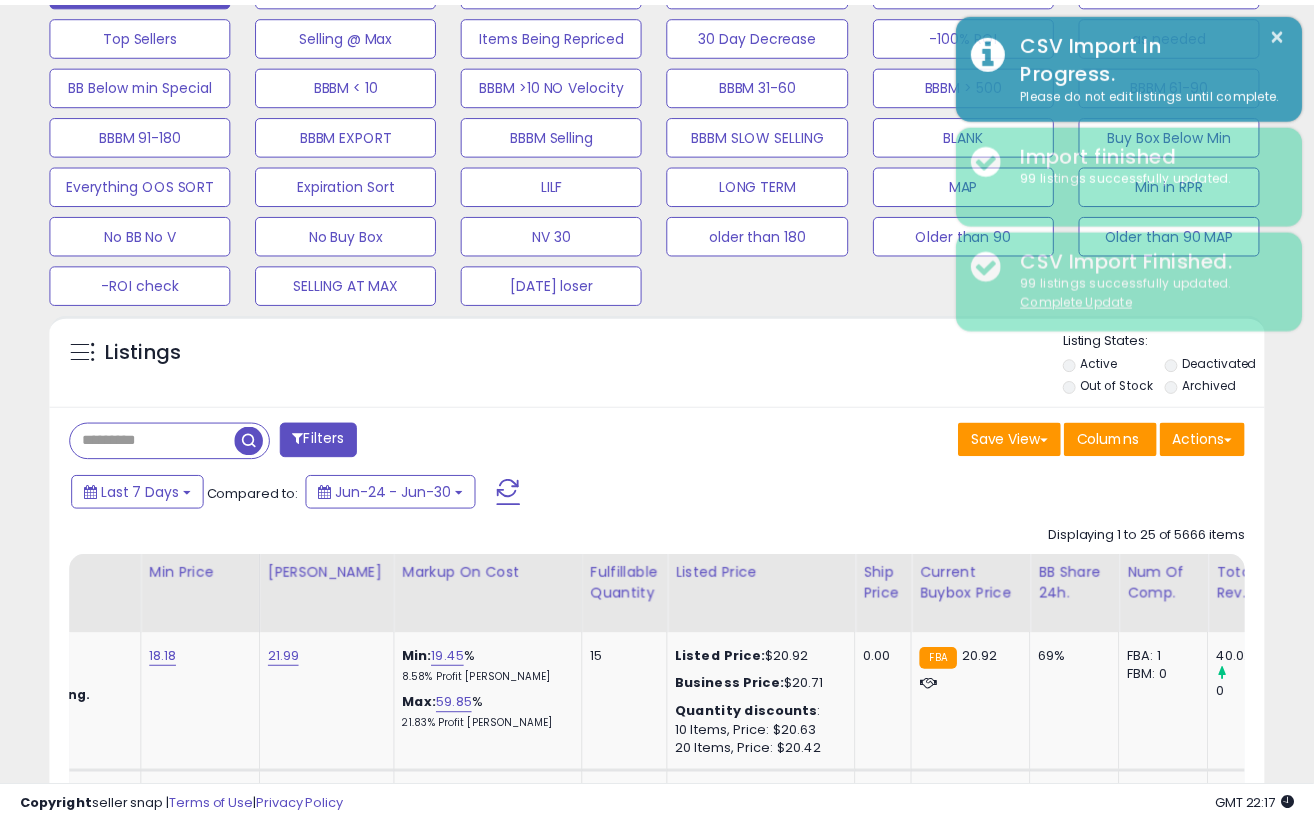 scroll, scrollTop: 410, scrollLeft: 702, axis: both 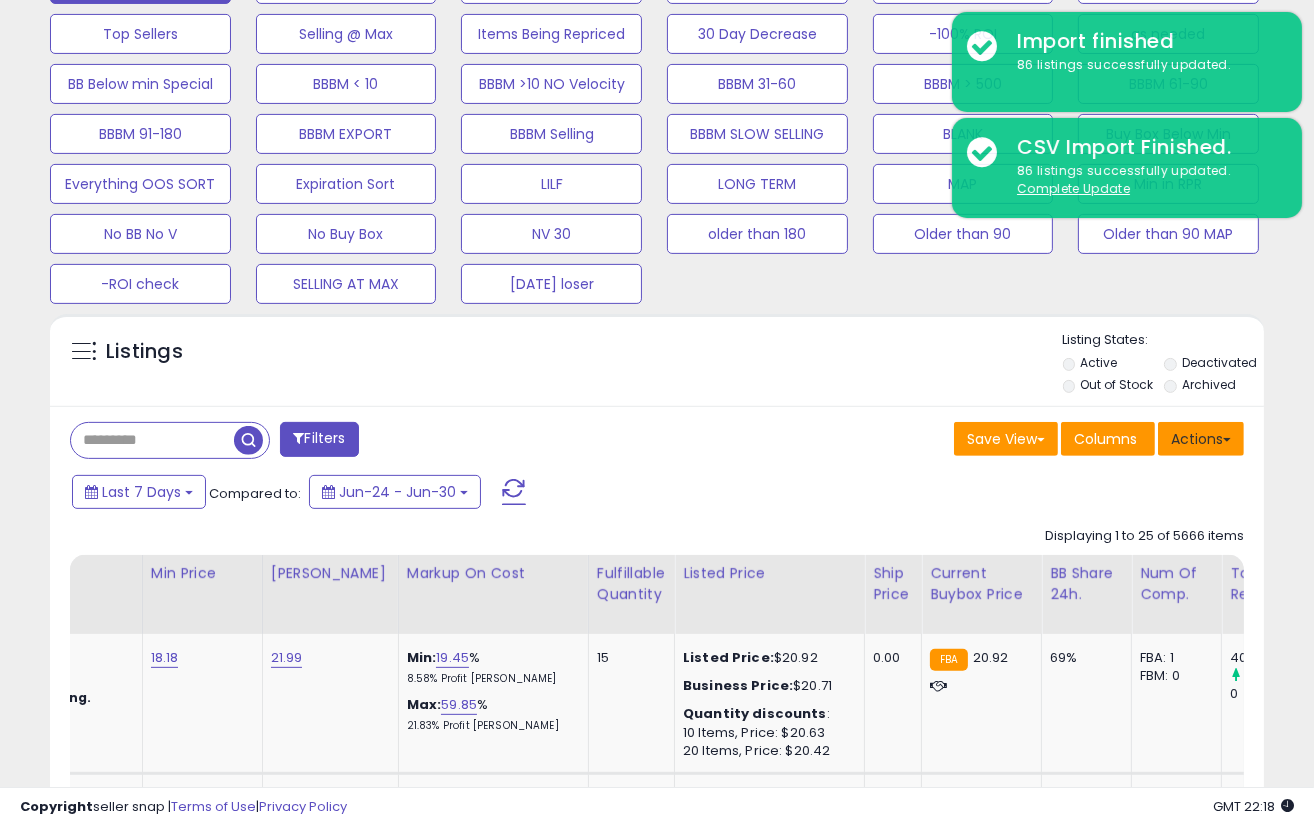 click on "Actions" at bounding box center [1201, 439] 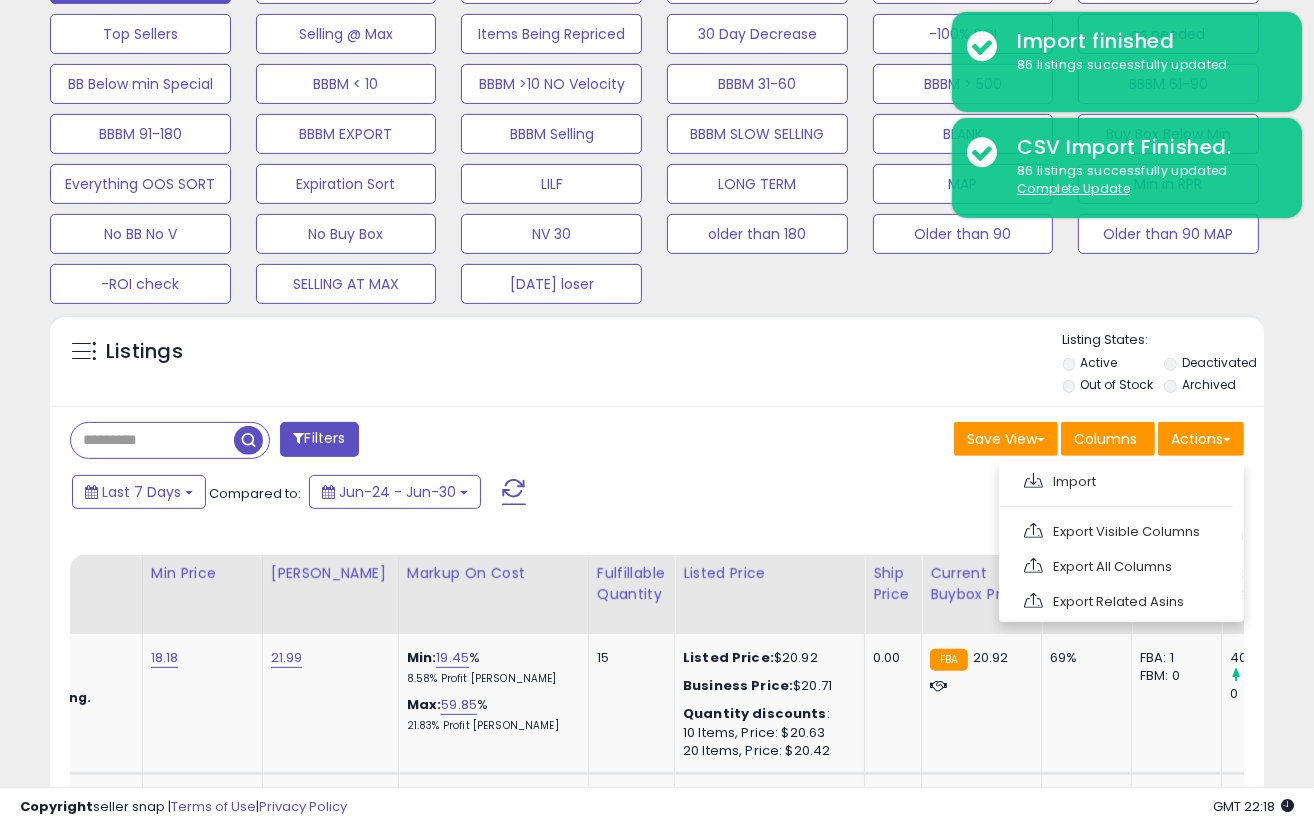 click on "Save View
Save As New View
Columns
Actions
Import" at bounding box center (958, 441) 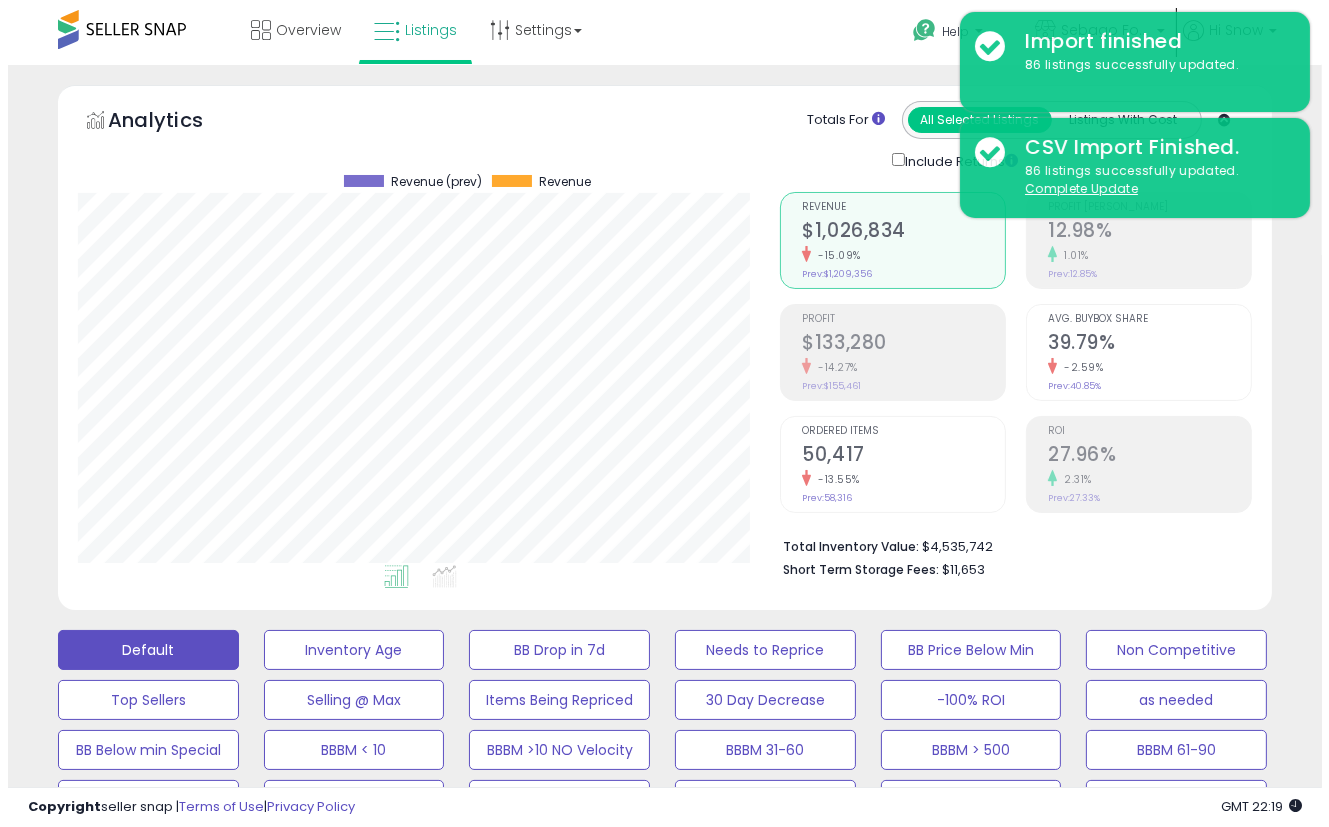 scroll, scrollTop: 333, scrollLeft: 0, axis: vertical 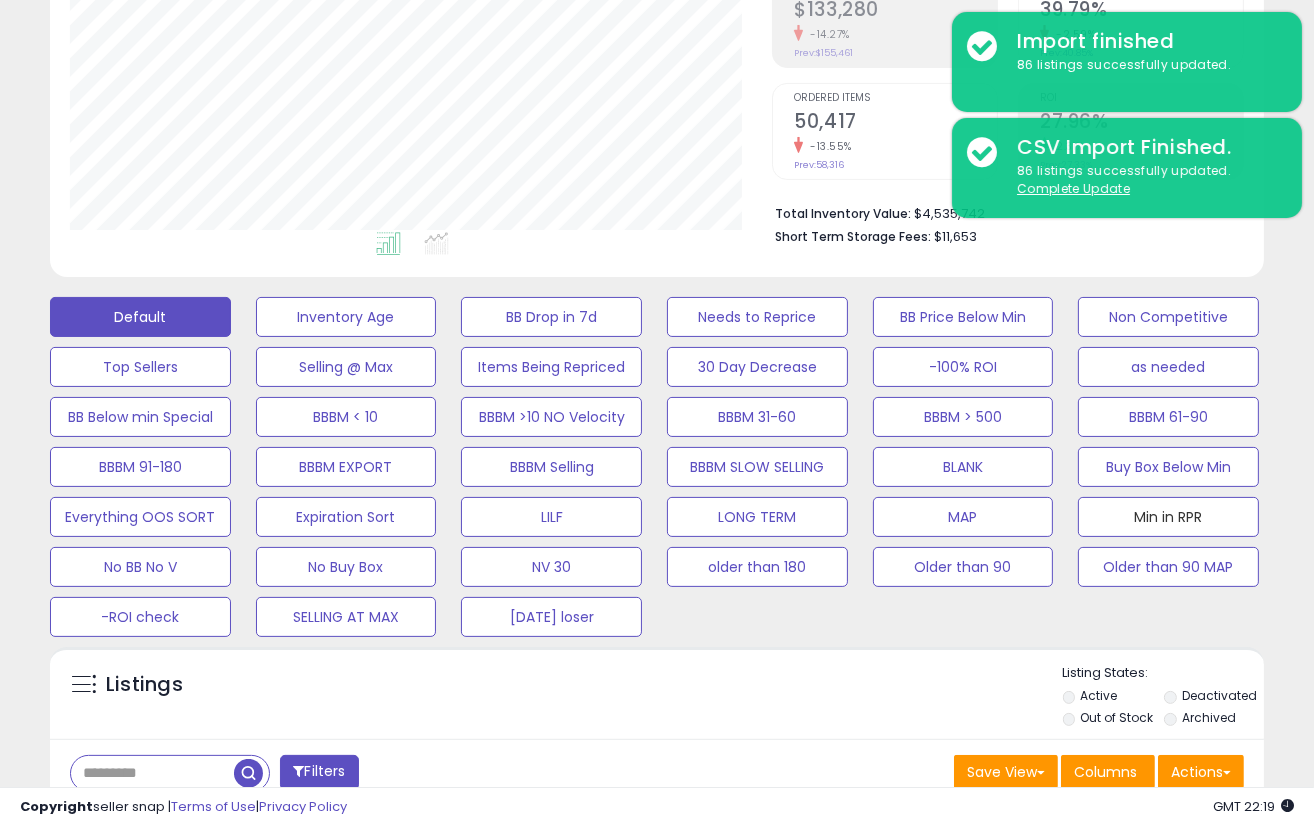 click on "Min in RPR" at bounding box center [346, 317] 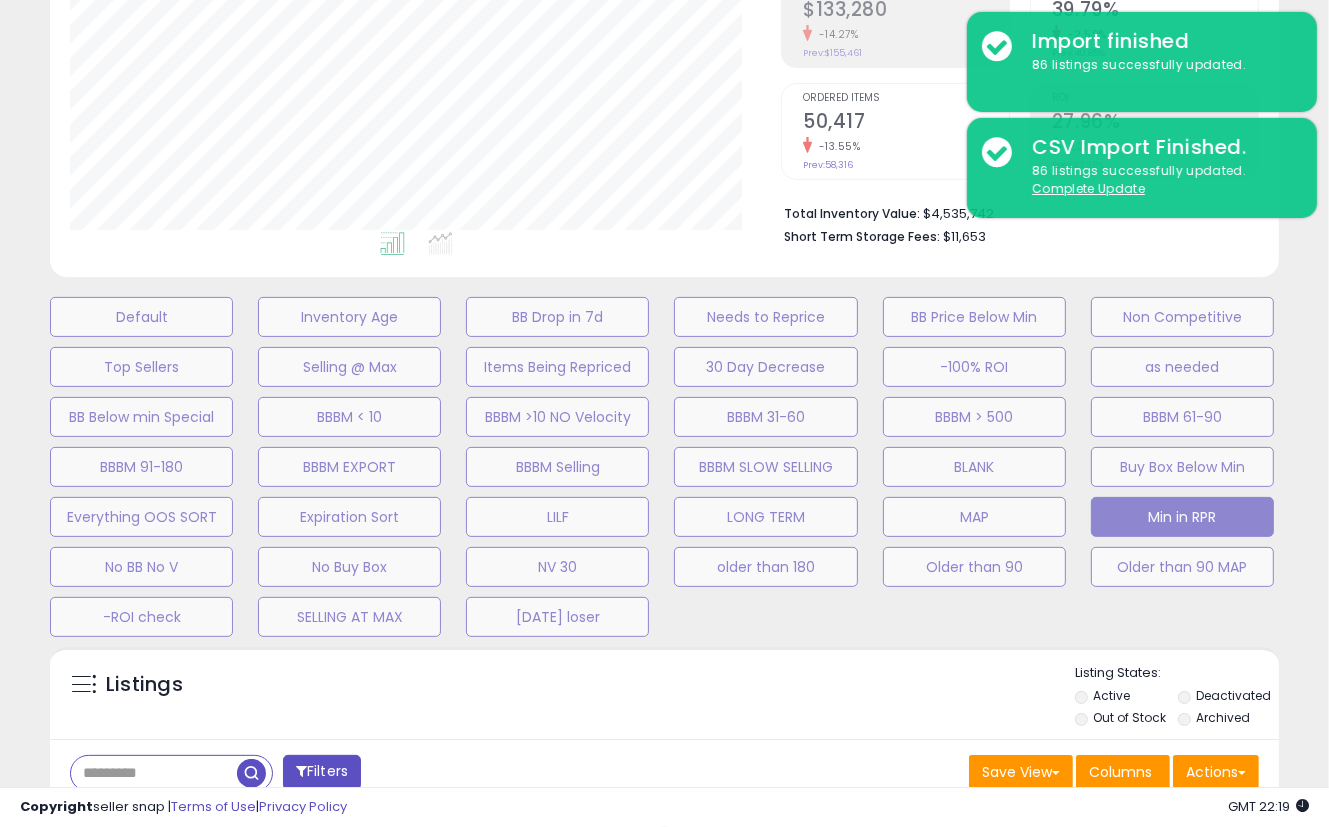 scroll, scrollTop: 999590, scrollLeft: 999288, axis: both 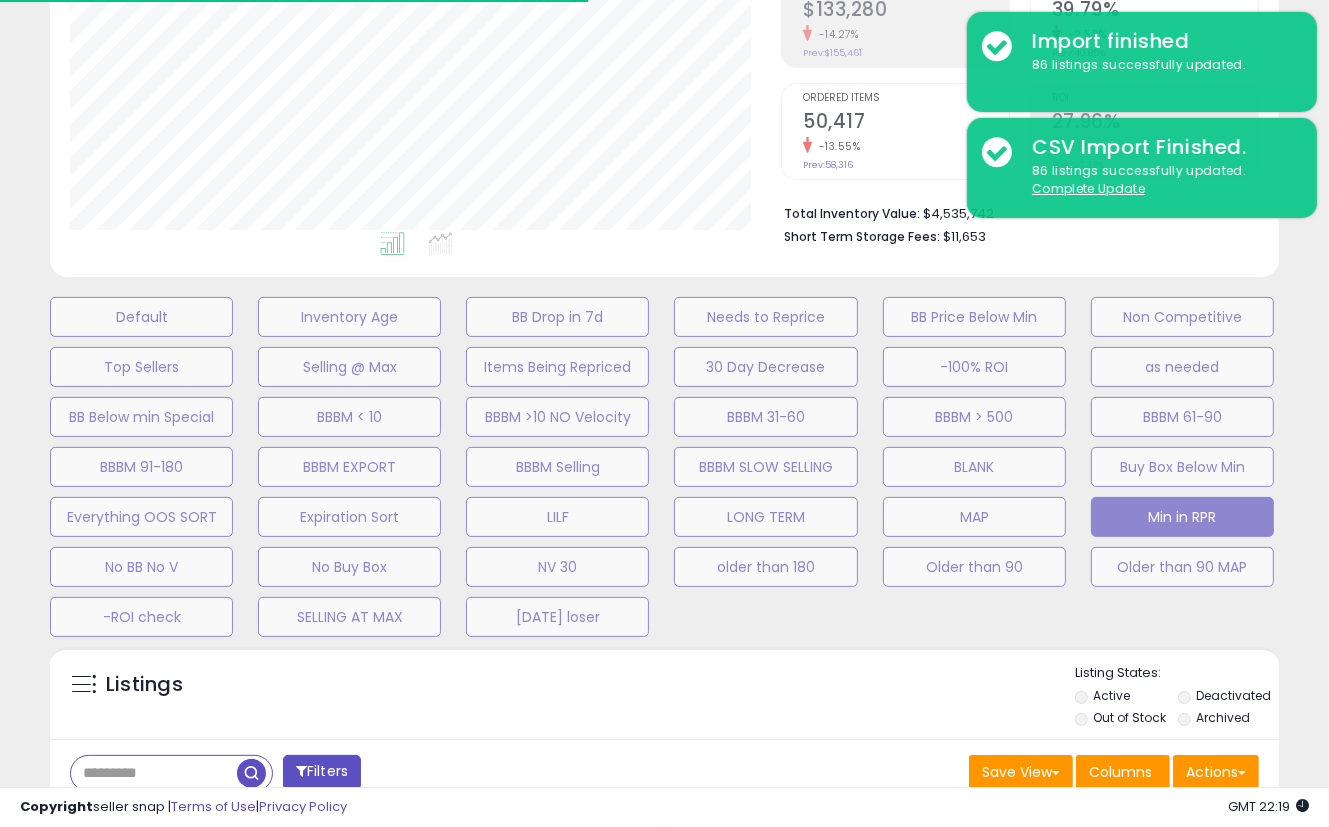 select on "**" 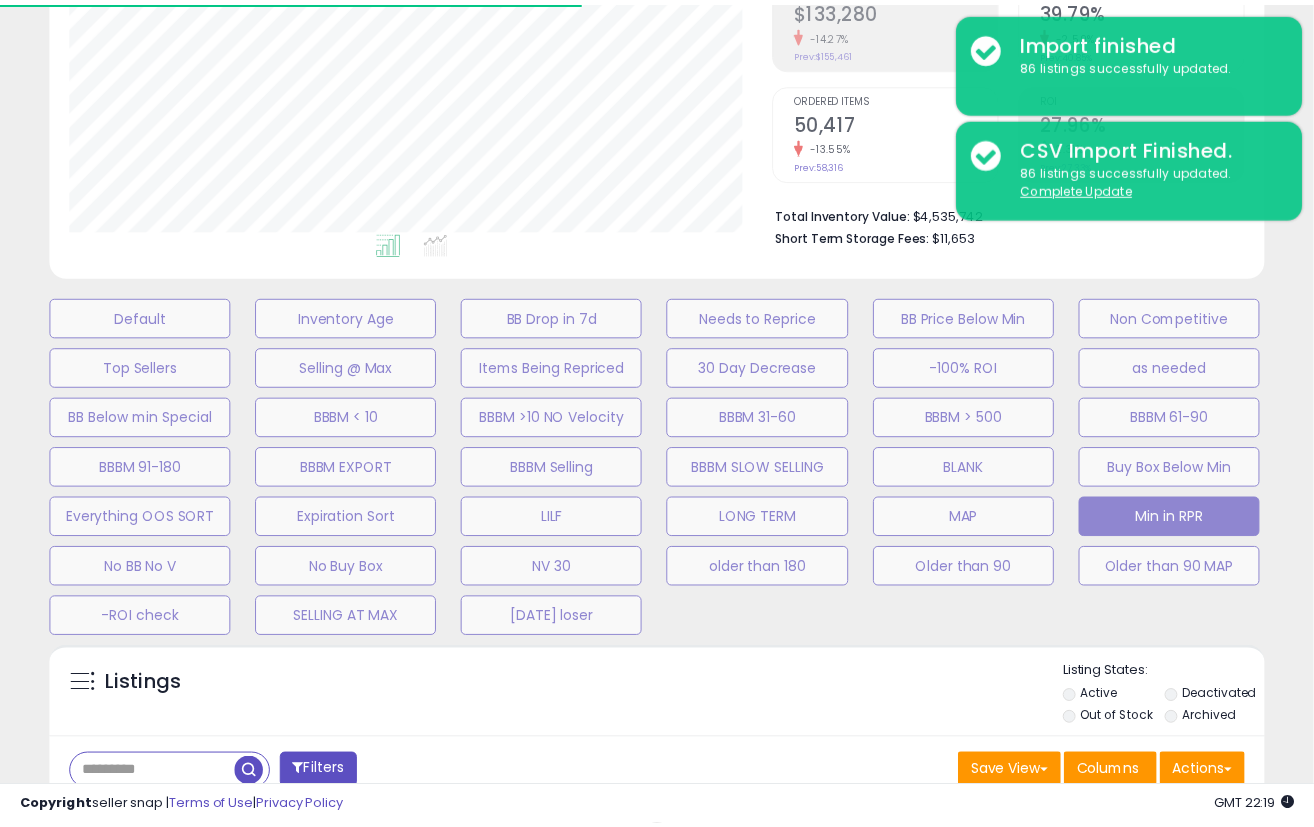 scroll, scrollTop: 380, scrollLeft: 0, axis: vertical 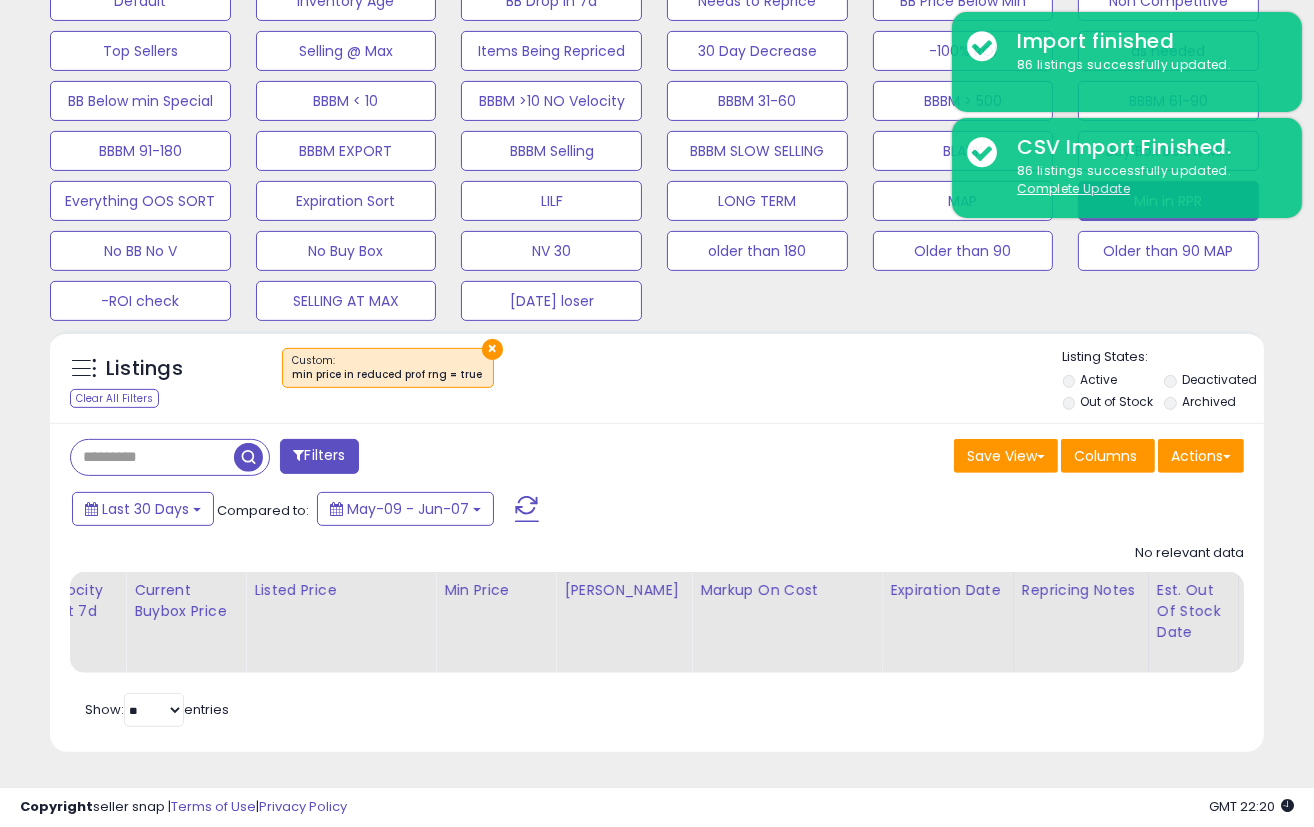 drag, startPoint x: 1128, startPoint y: 311, endPoint x: 1113, endPoint y: 318, distance: 16.552946 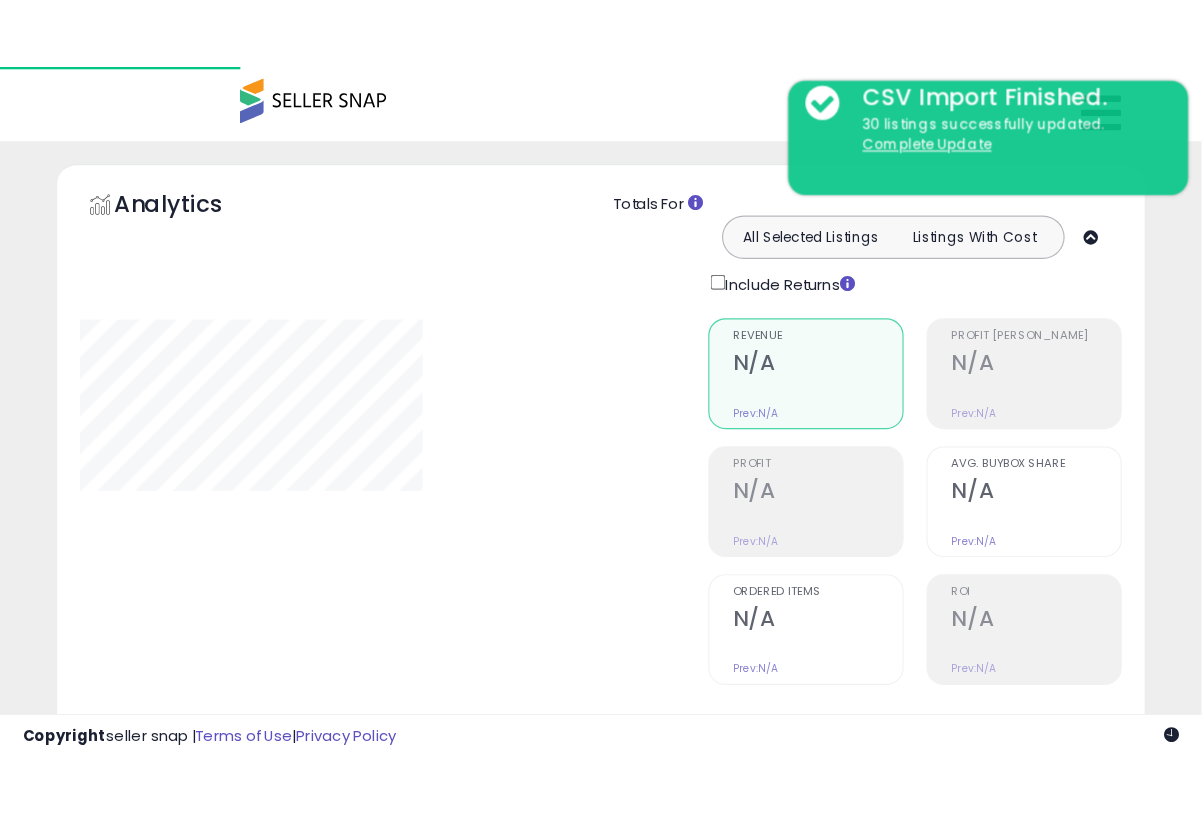 scroll, scrollTop: 664, scrollLeft: 0, axis: vertical 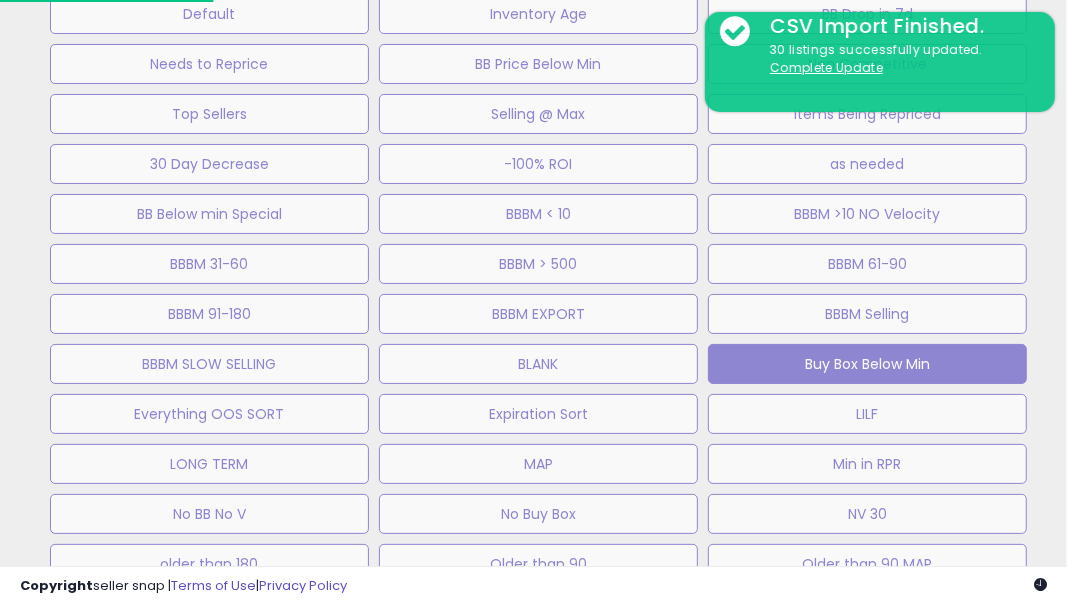 select on "**" 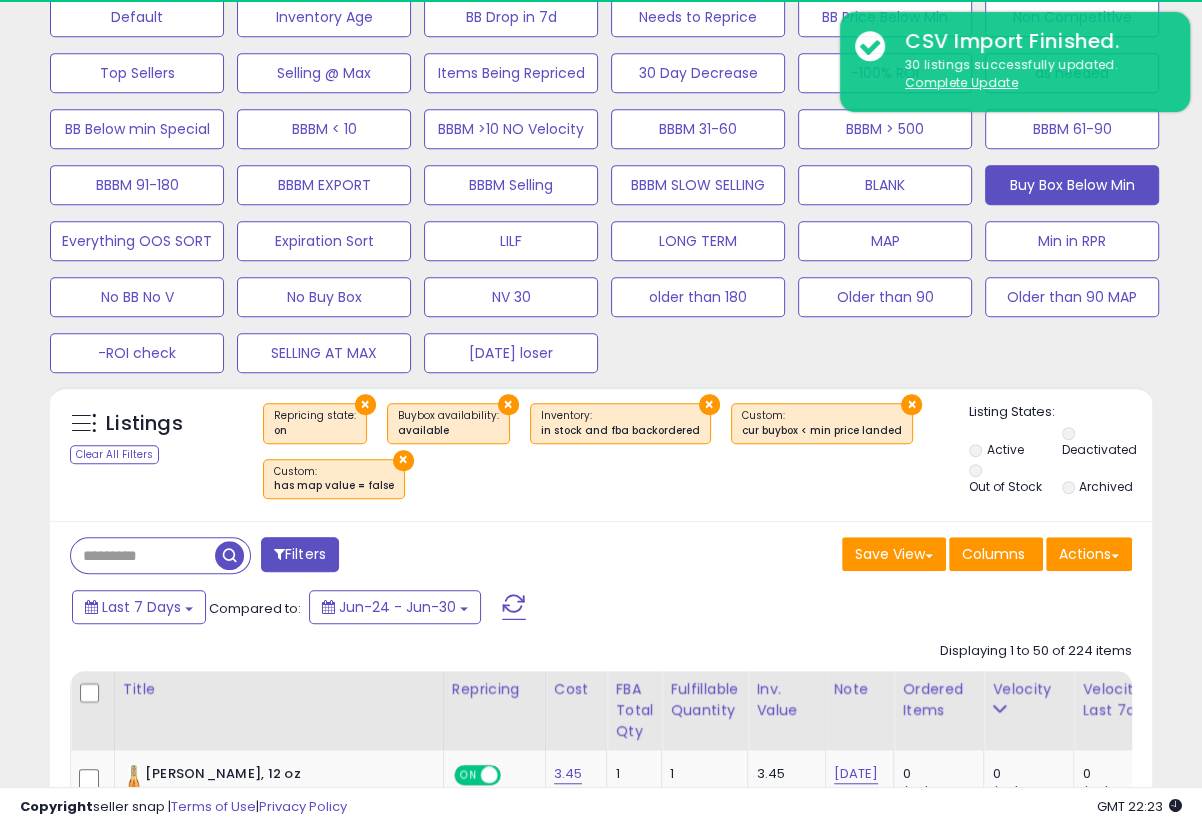 scroll, scrollTop: 999590, scrollLeft: 999362, axis: both 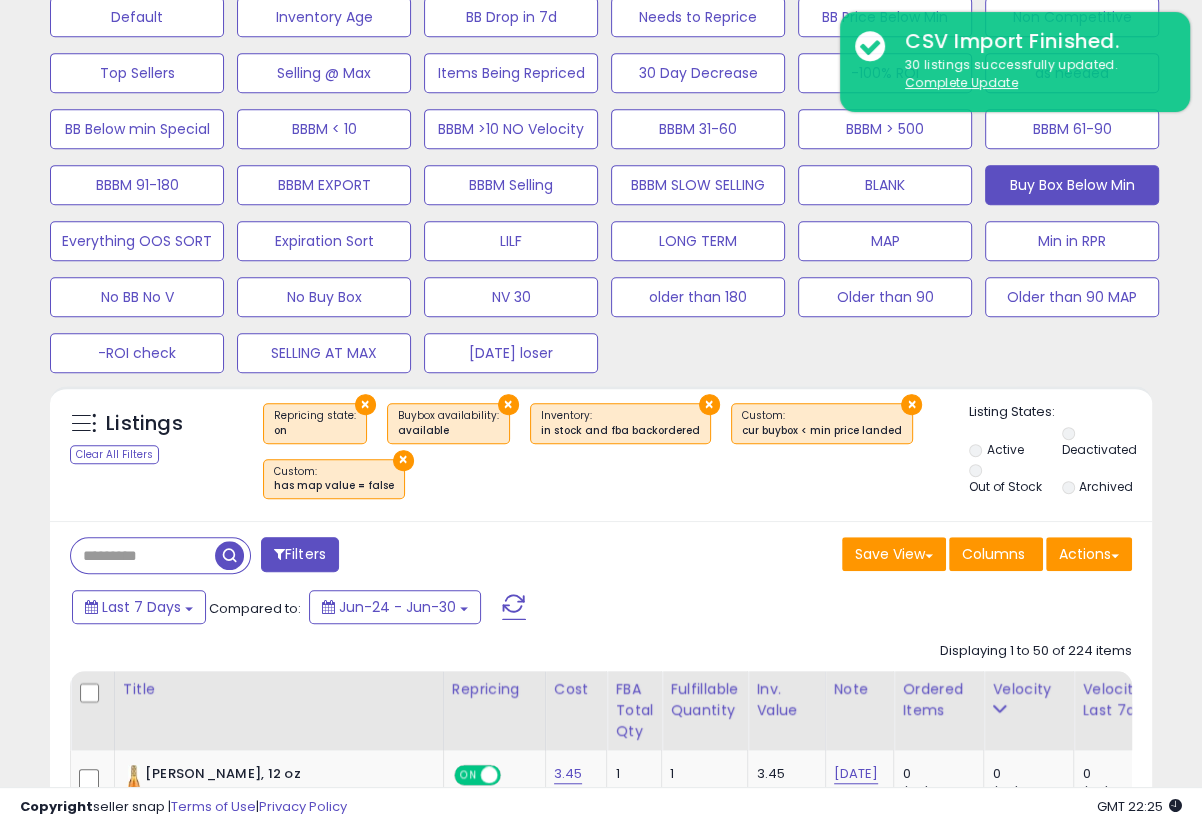 click on "Default
Inventory Age
BB Drop in 7d
Needs to Reprice
BB Price Below Min
Non Competitive
Top Sellers
Selling @ Max
Items Being Repriced
30 Day Decrease
-100% ROI
as needed
BB Below min Special
BLANK" at bounding box center (601, 180) 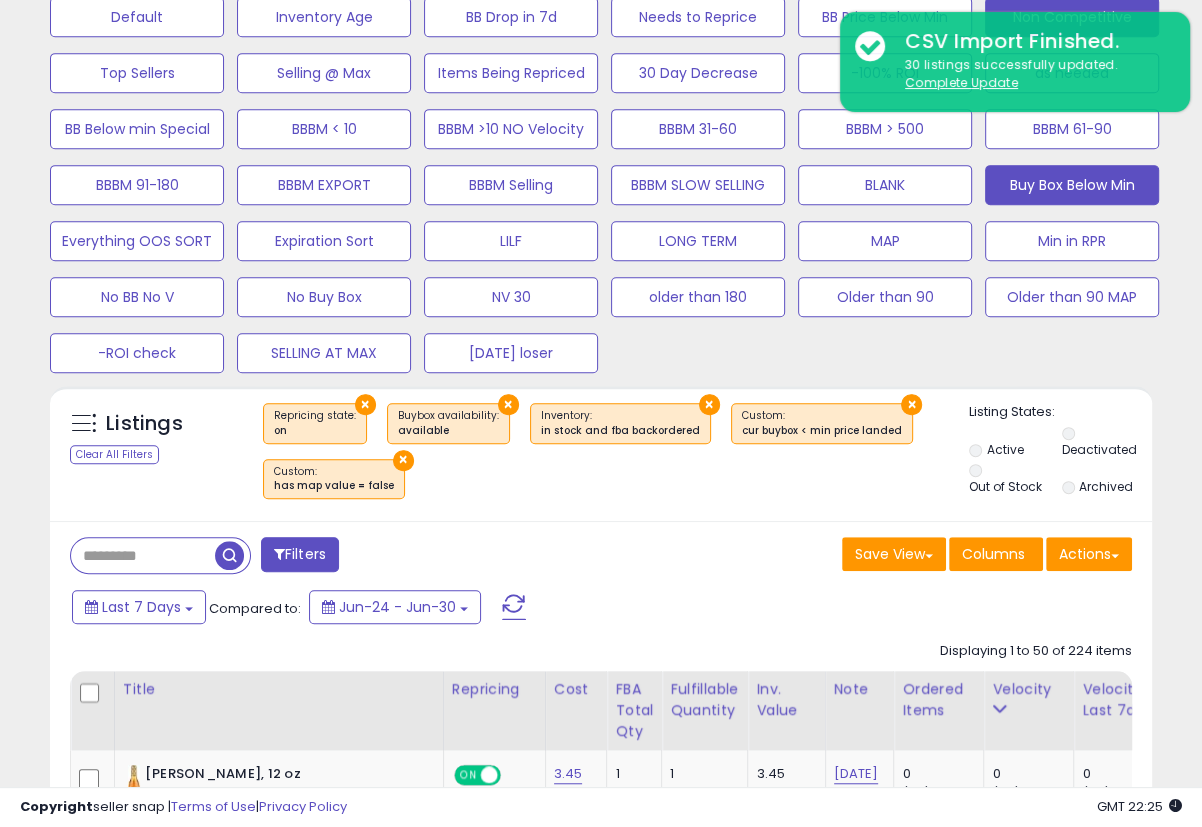 scroll, scrollTop: 330, scrollLeft: 0, axis: vertical 